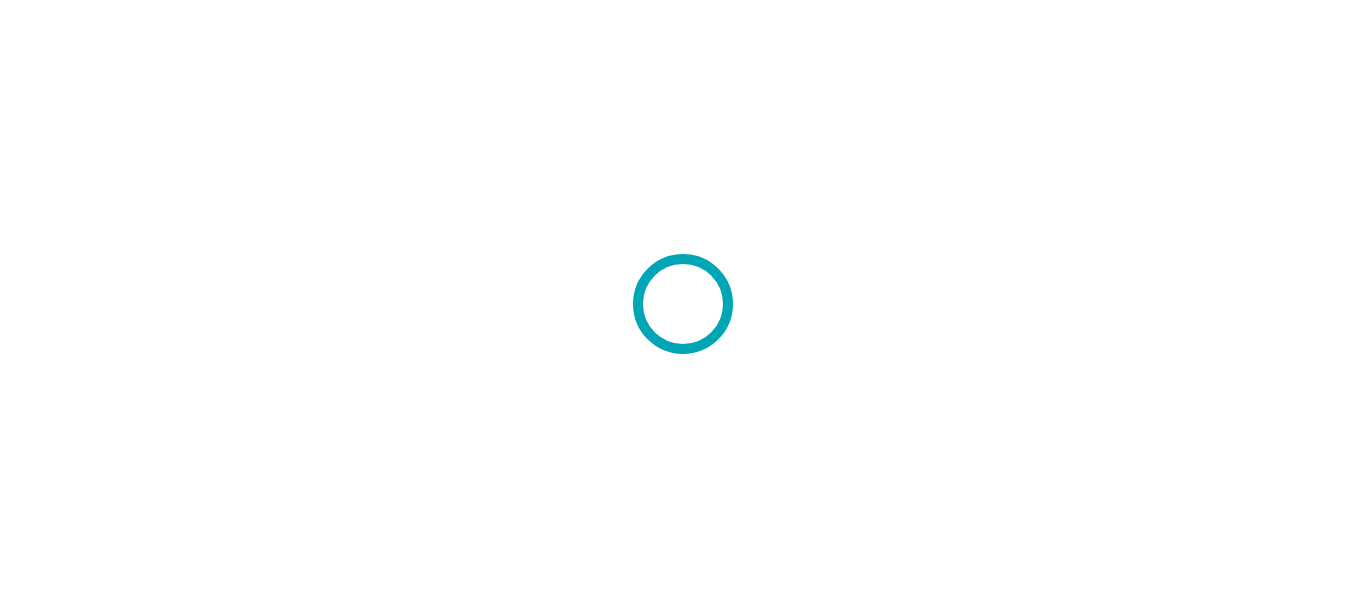 scroll, scrollTop: 0, scrollLeft: 0, axis: both 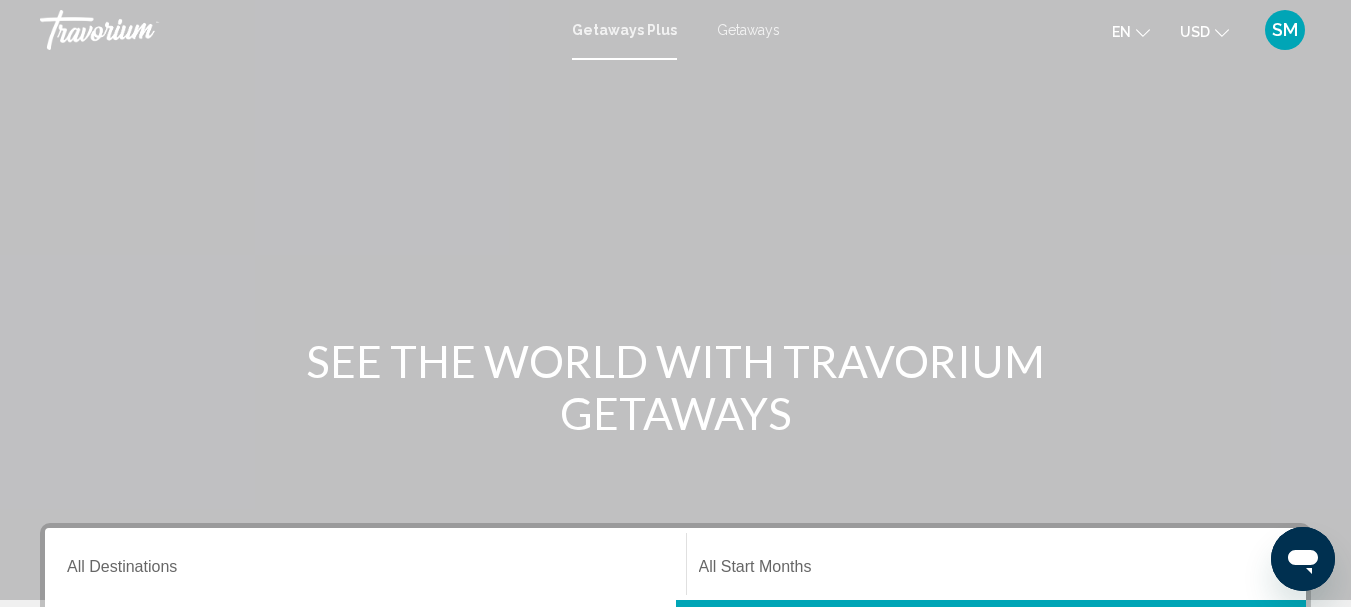 click on "Getaways" at bounding box center (748, 30) 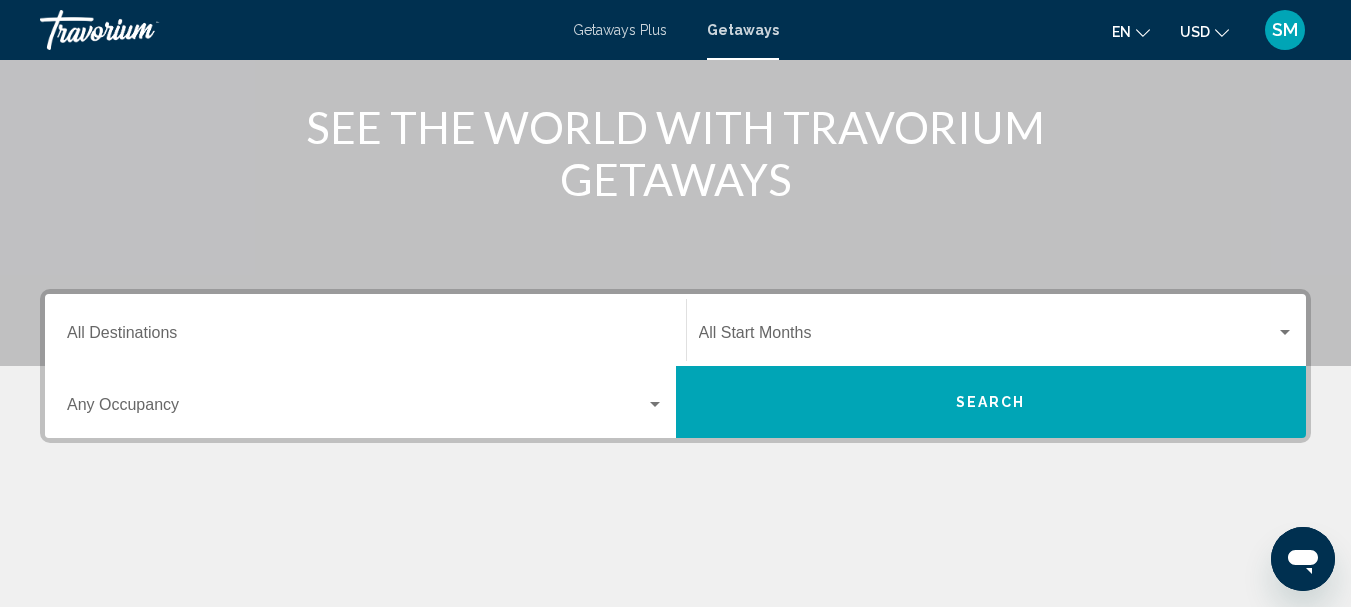 scroll, scrollTop: 300, scrollLeft: 0, axis: vertical 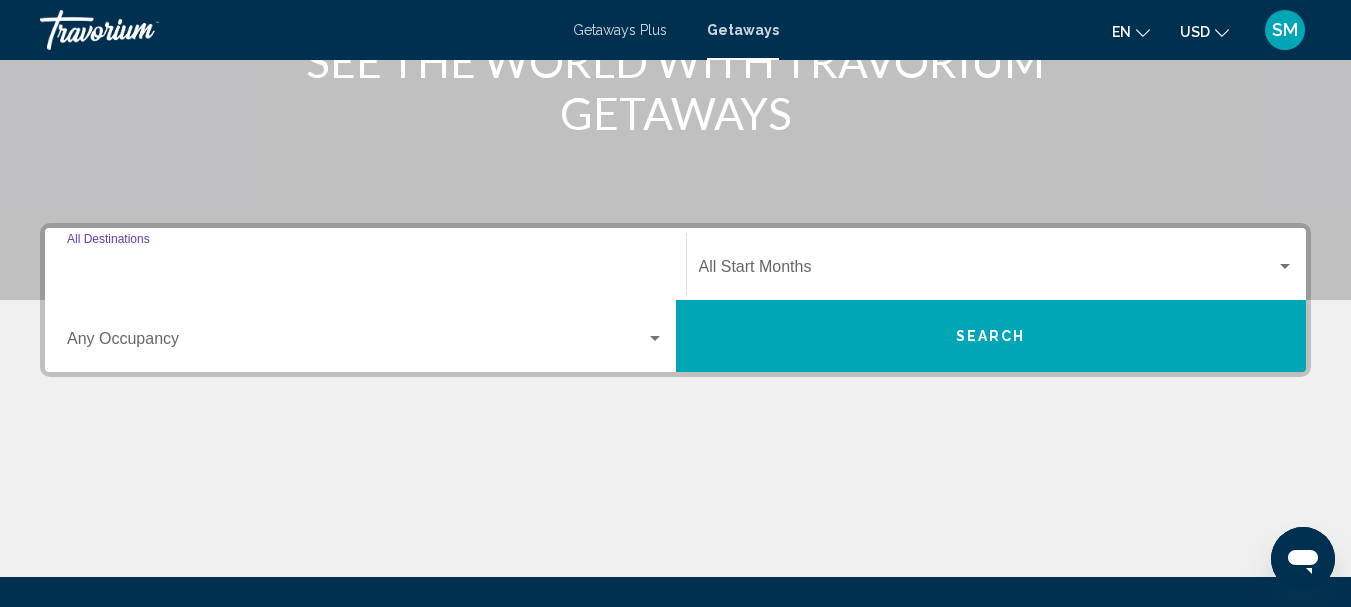 click on "Destination All Destinations" at bounding box center (365, 271) 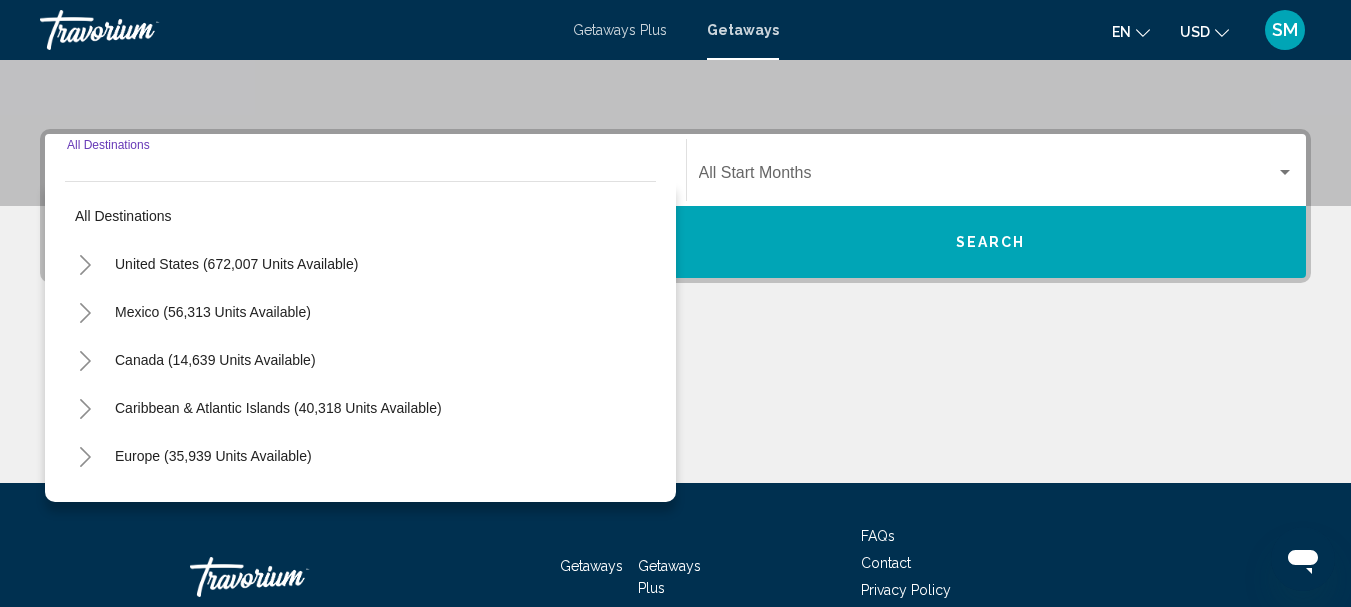 scroll, scrollTop: 458, scrollLeft: 0, axis: vertical 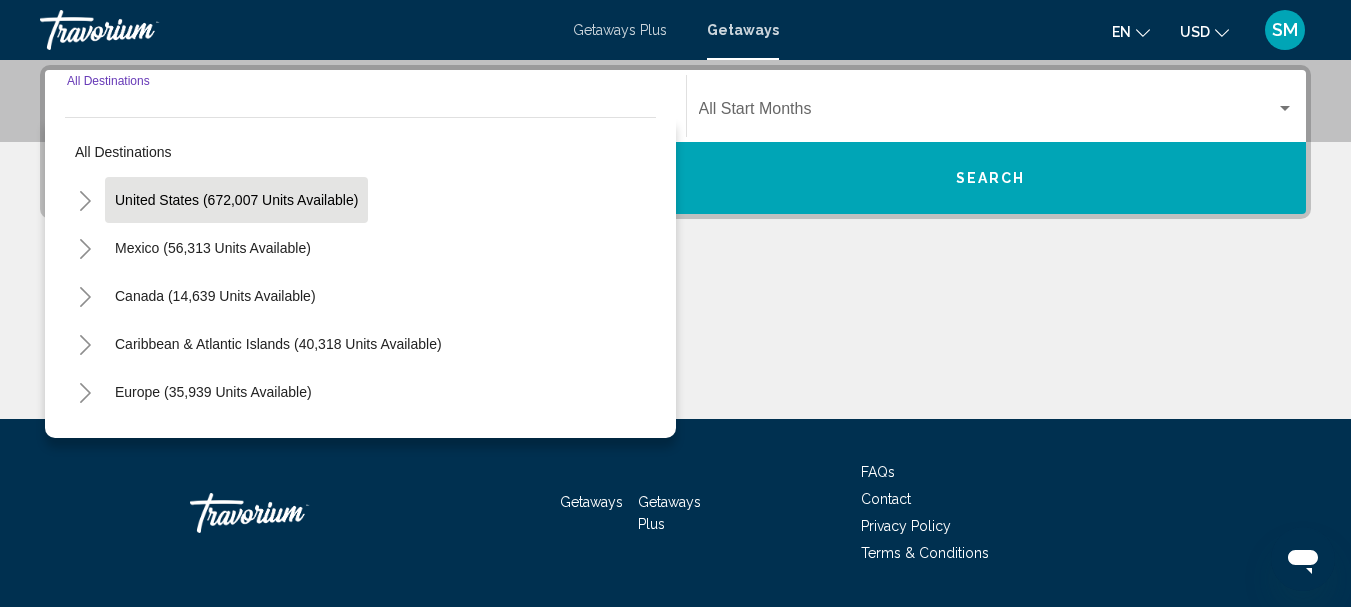 click on "United States (672,007 units available)" at bounding box center [213, 248] 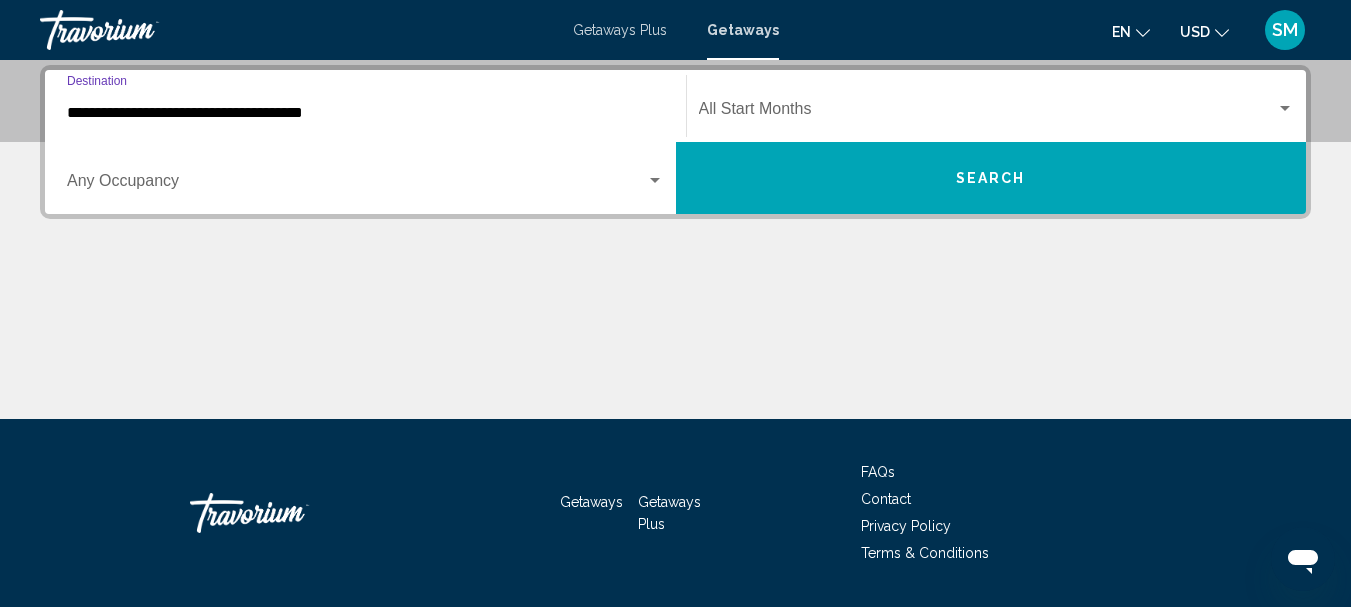 click at bounding box center (356, 185) 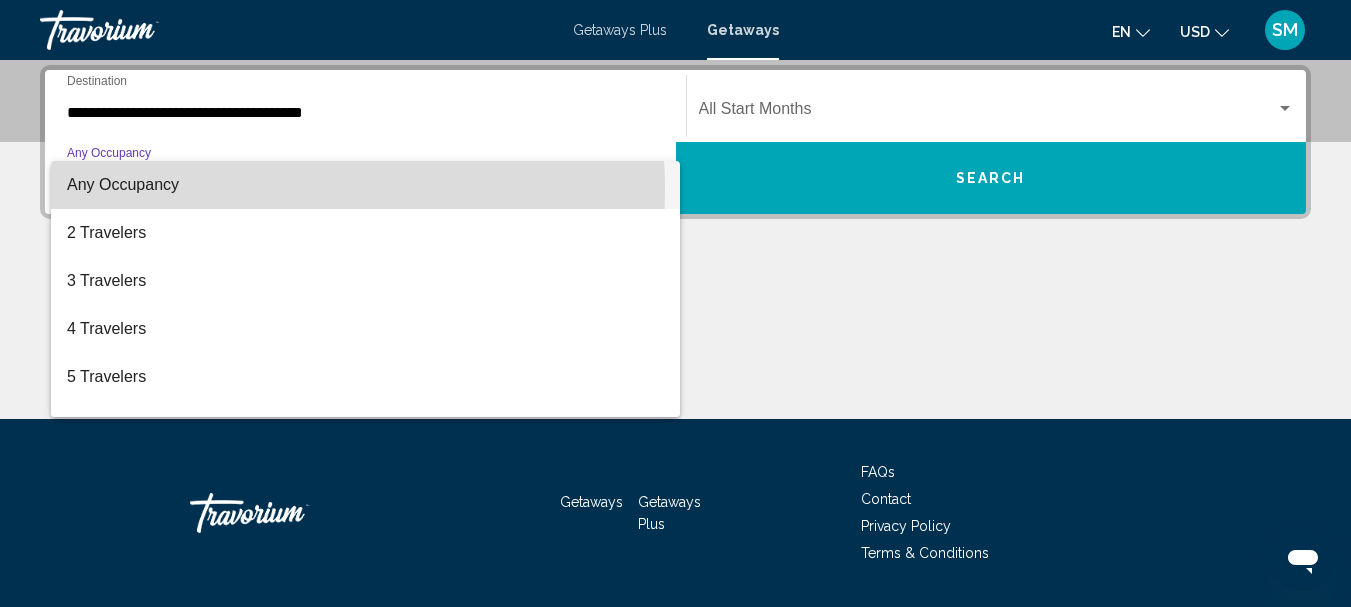 click on "Any Occupancy" at bounding box center [123, 184] 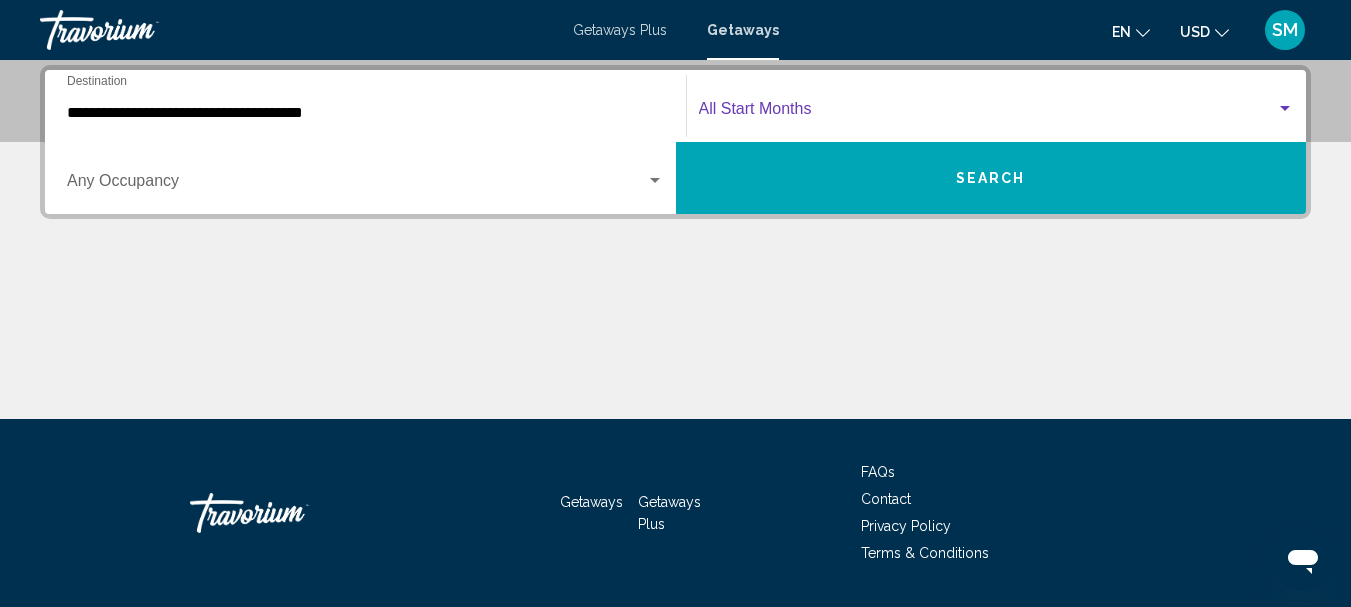 click at bounding box center [988, 113] 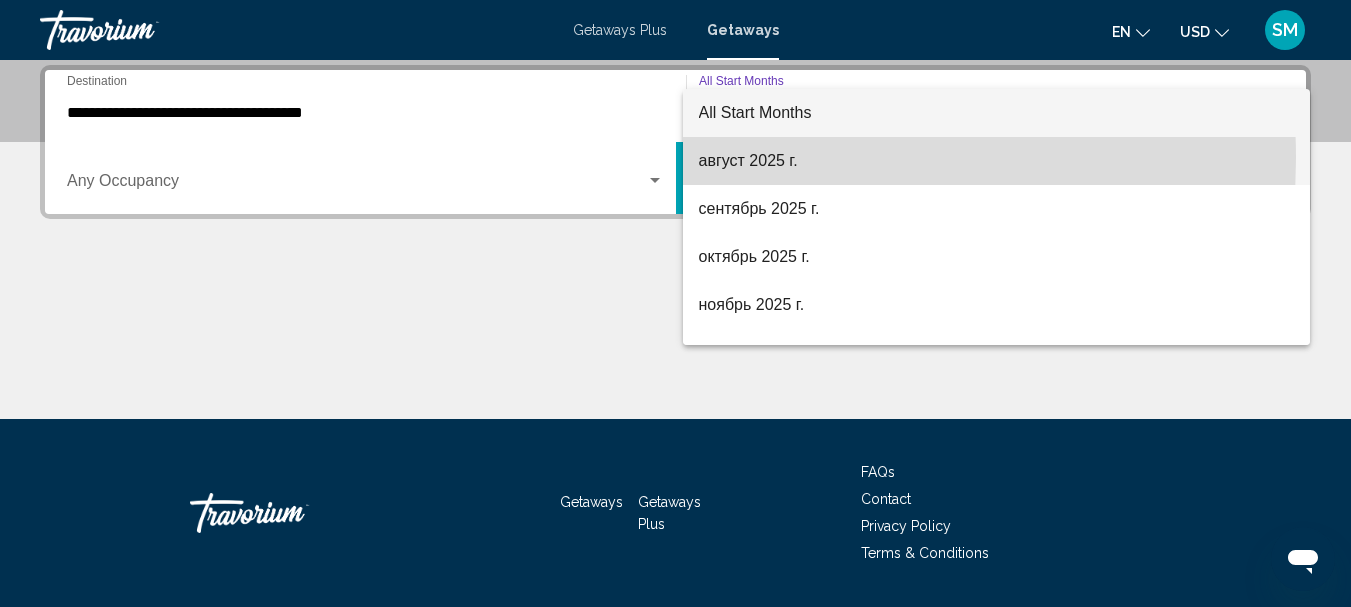 click on "август 2025 г." at bounding box center [997, 161] 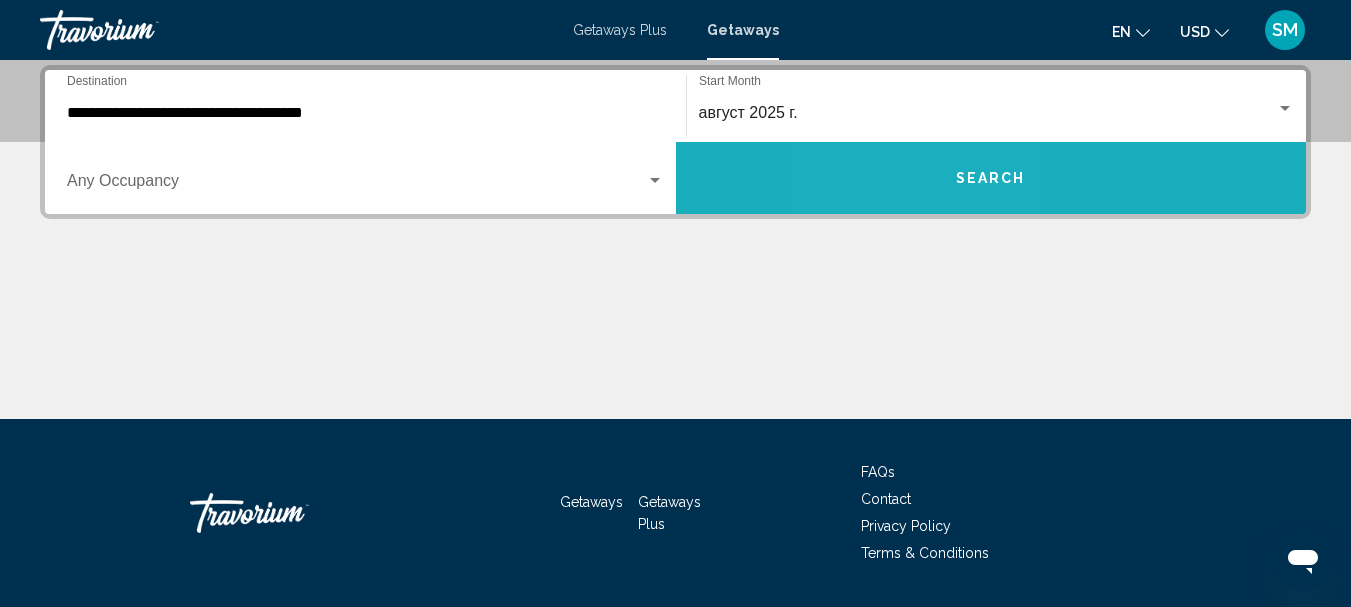 click on "Search" at bounding box center (991, 178) 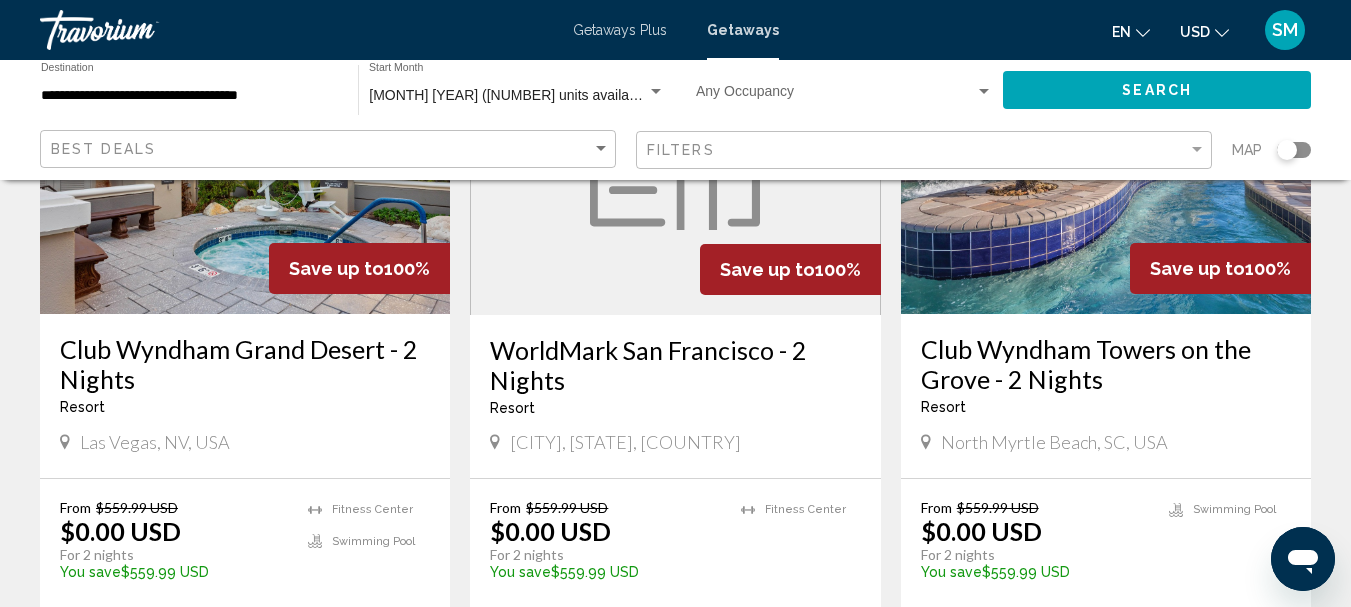 scroll, scrollTop: 1600, scrollLeft: 0, axis: vertical 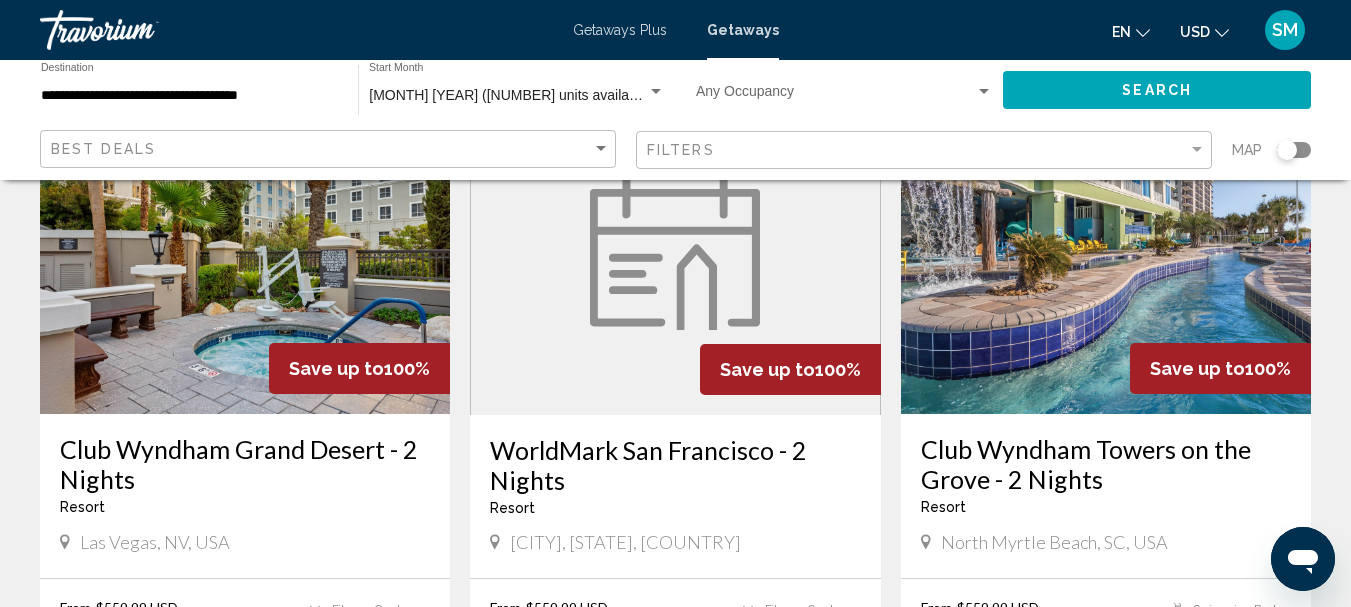 click on "Club Wyndham Towers on the Grove - 2 Nights" at bounding box center [1106, 464] 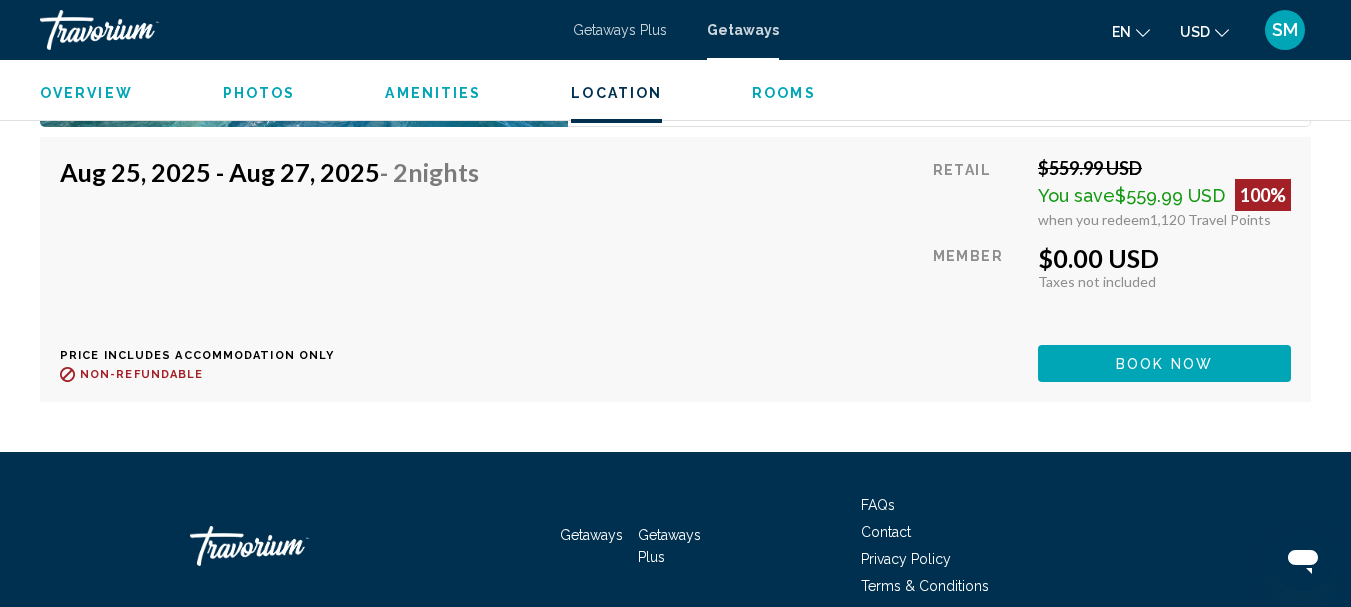 scroll, scrollTop: 3828, scrollLeft: 0, axis: vertical 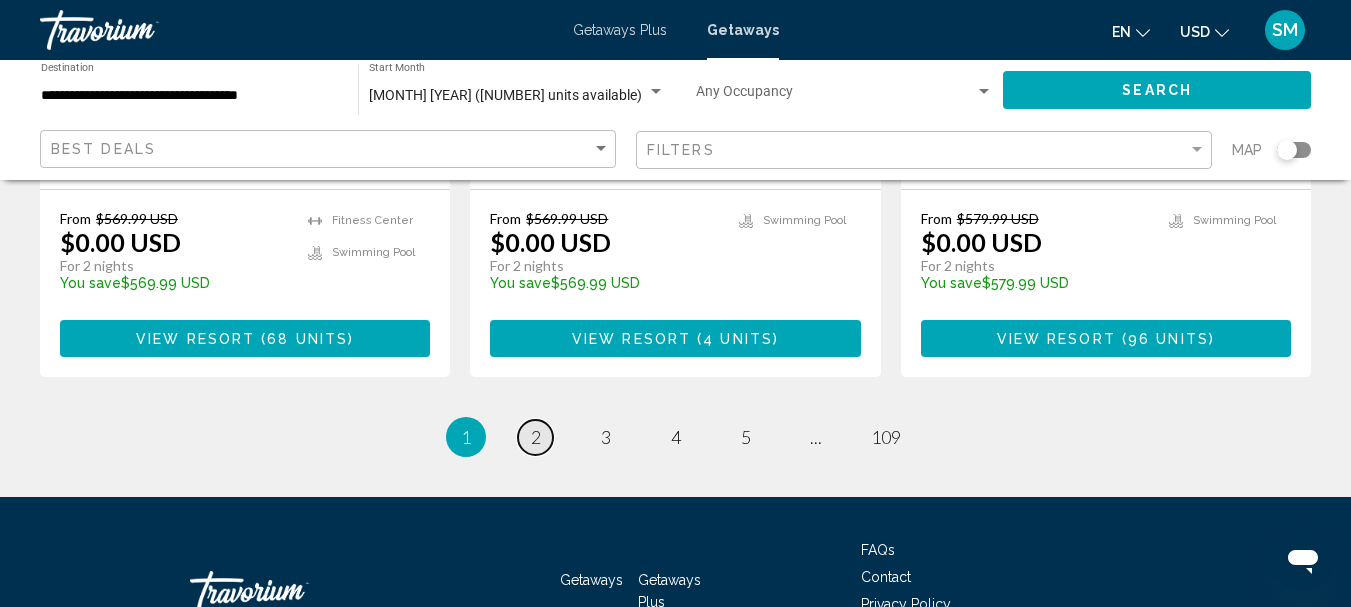 click on "2" at bounding box center (536, 437) 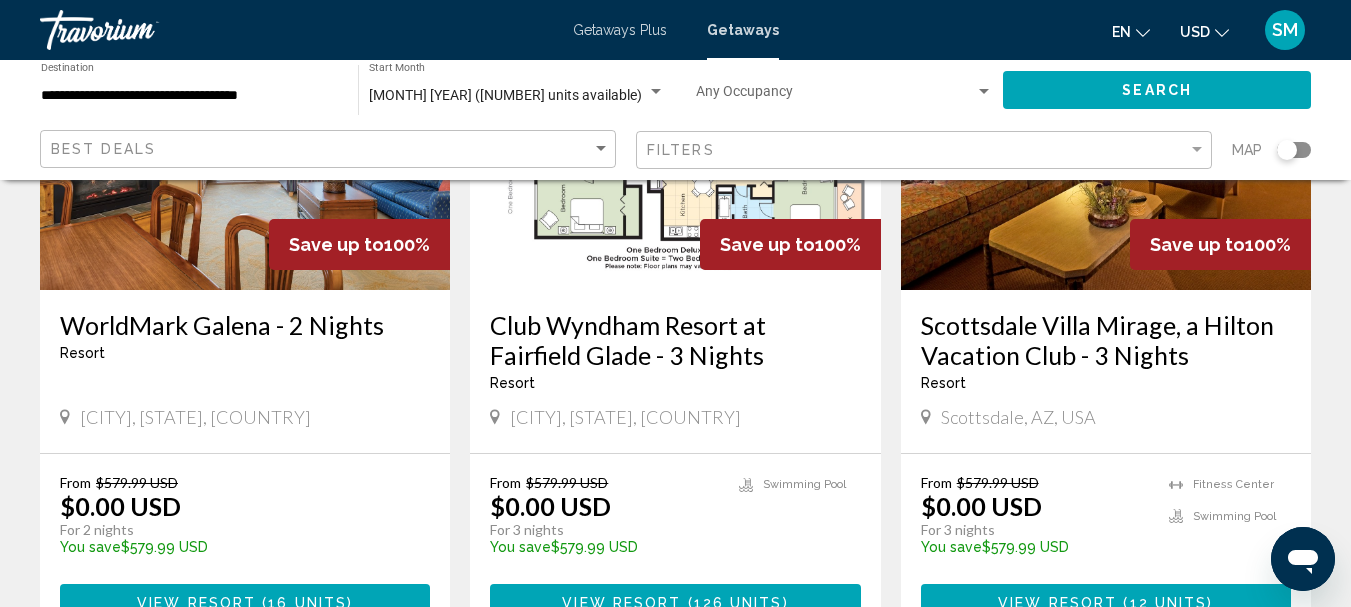 scroll, scrollTop: 400, scrollLeft: 0, axis: vertical 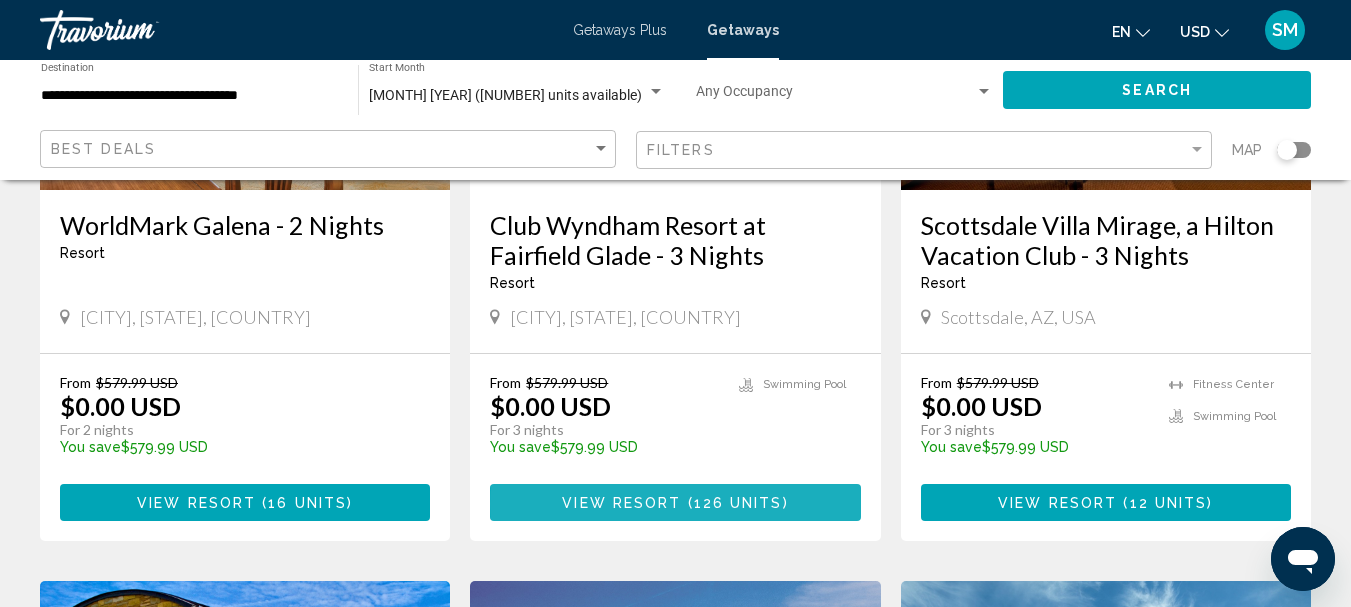 click on "126 units" at bounding box center [738, 503] 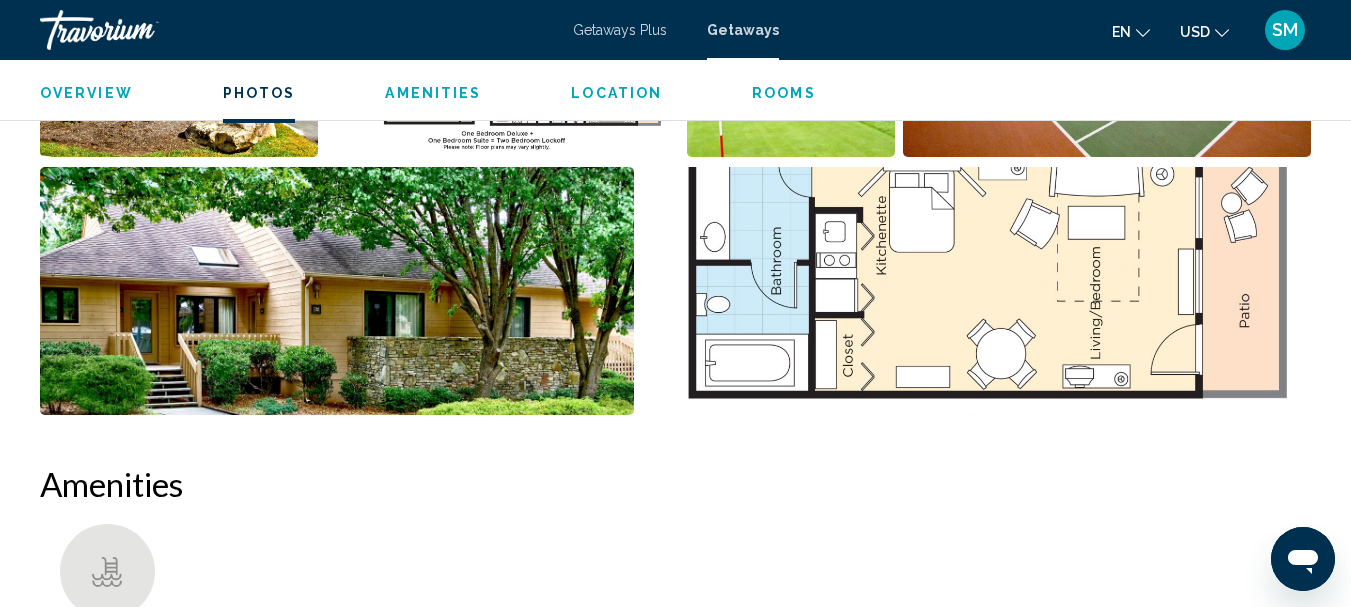 scroll, scrollTop: 1533, scrollLeft: 0, axis: vertical 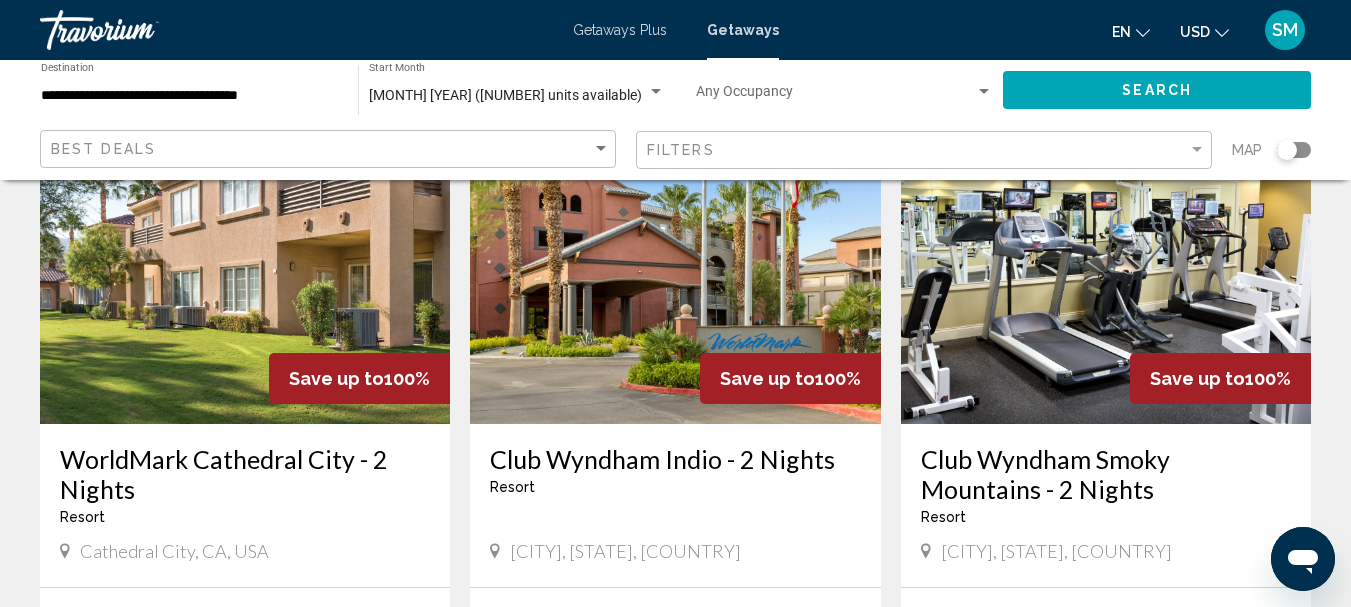 click at bounding box center (1106, 264) 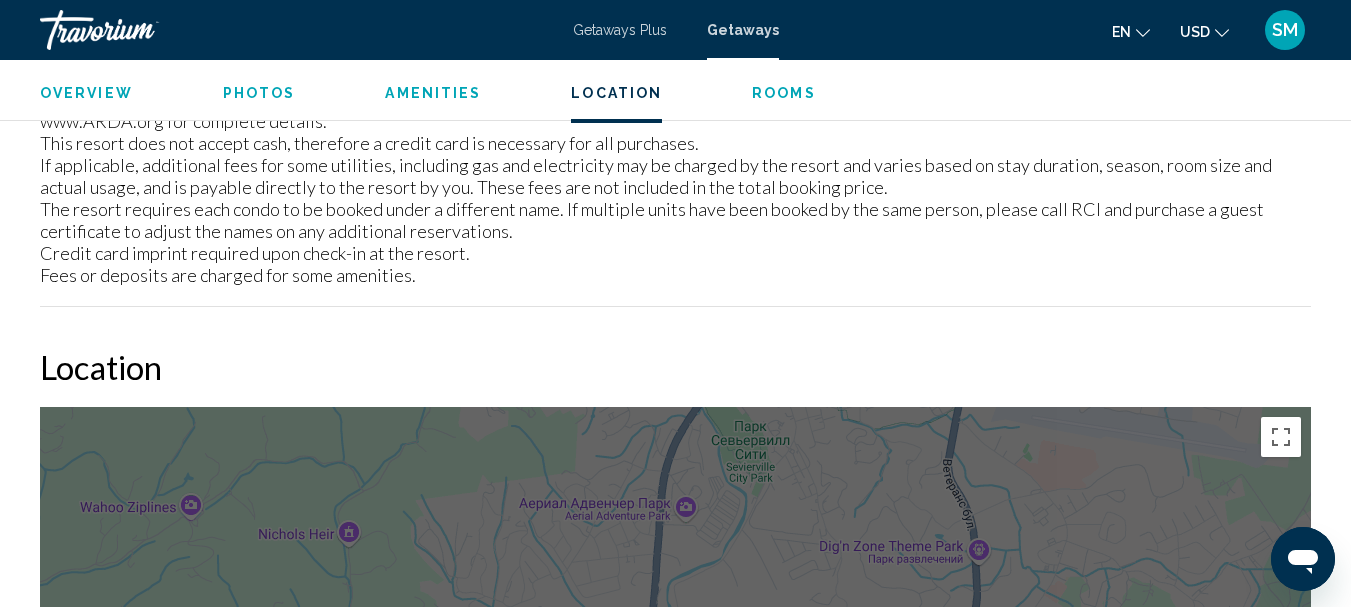 scroll, scrollTop: 2832, scrollLeft: 0, axis: vertical 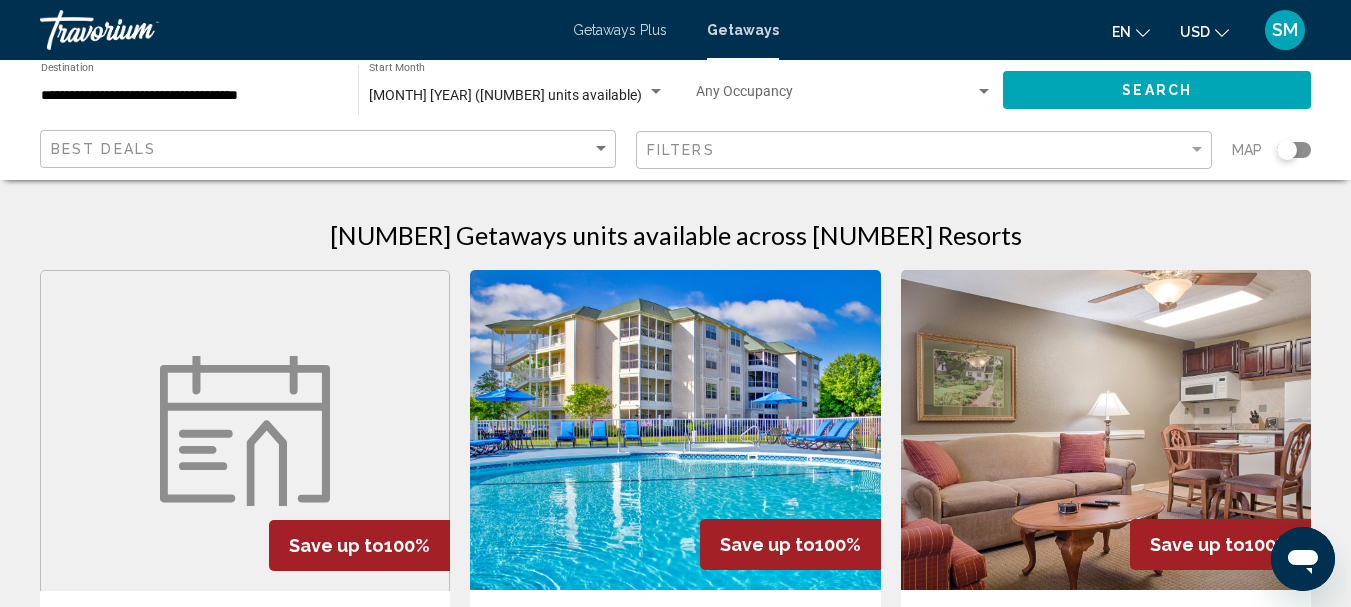 drag, startPoint x: 1294, startPoint y: 149, endPoint x: 1311, endPoint y: 149, distance: 17 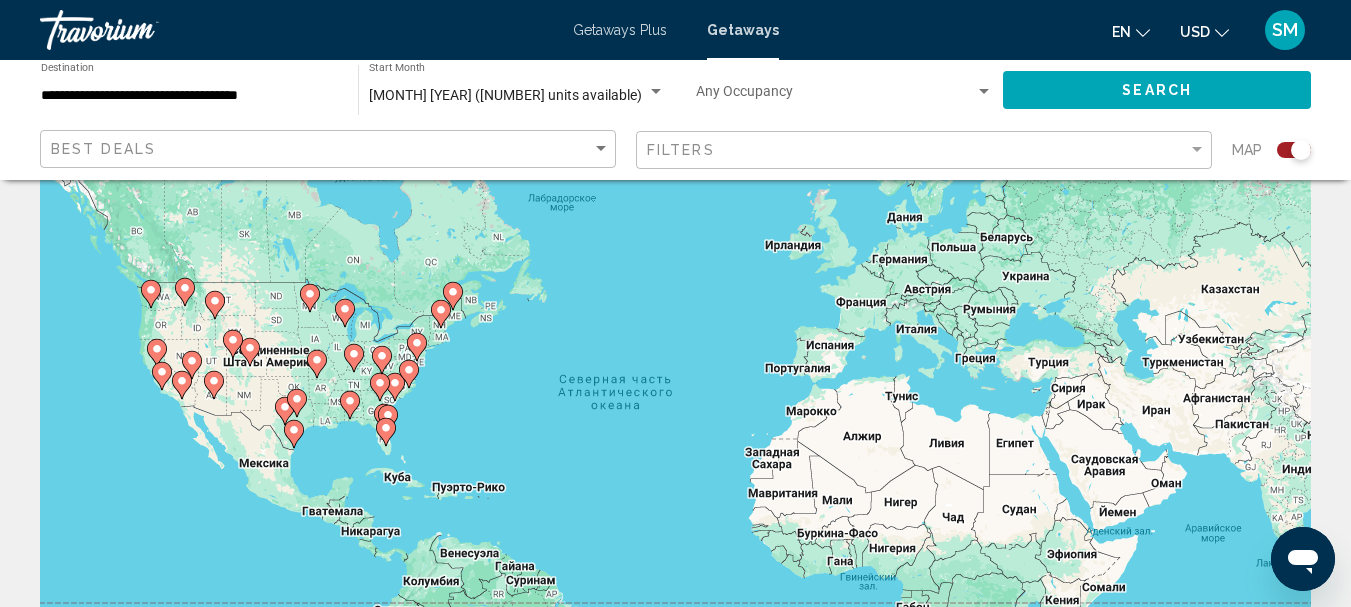 scroll, scrollTop: 100, scrollLeft: 0, axis: vertical 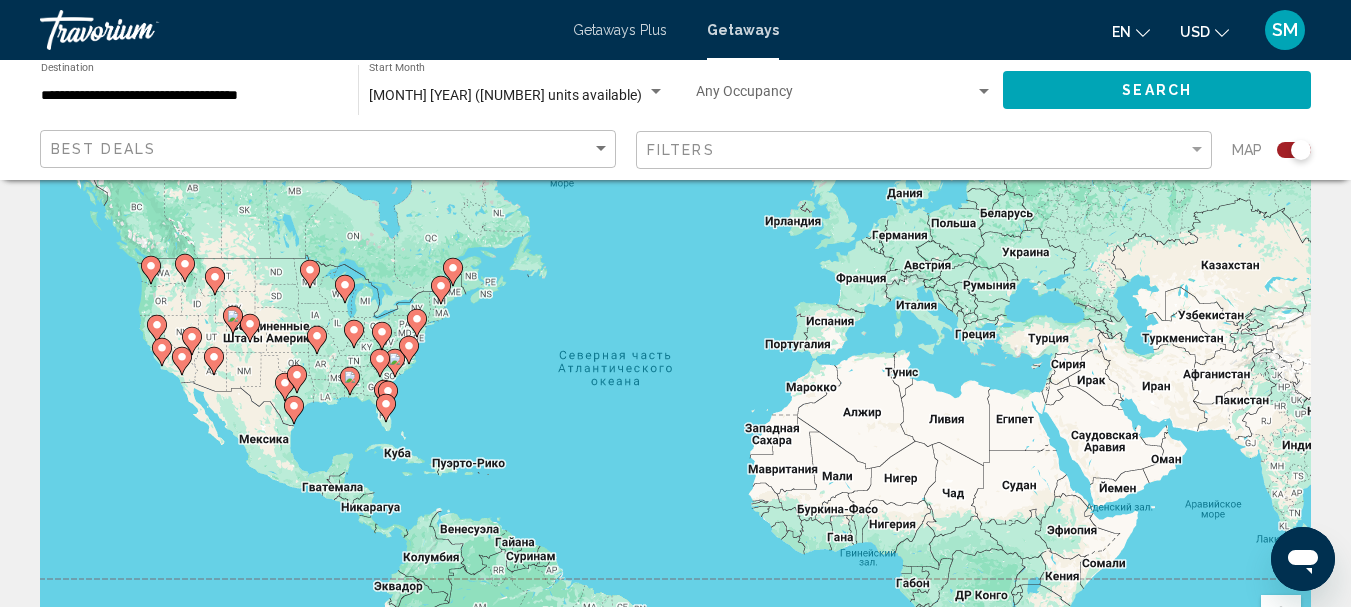 click 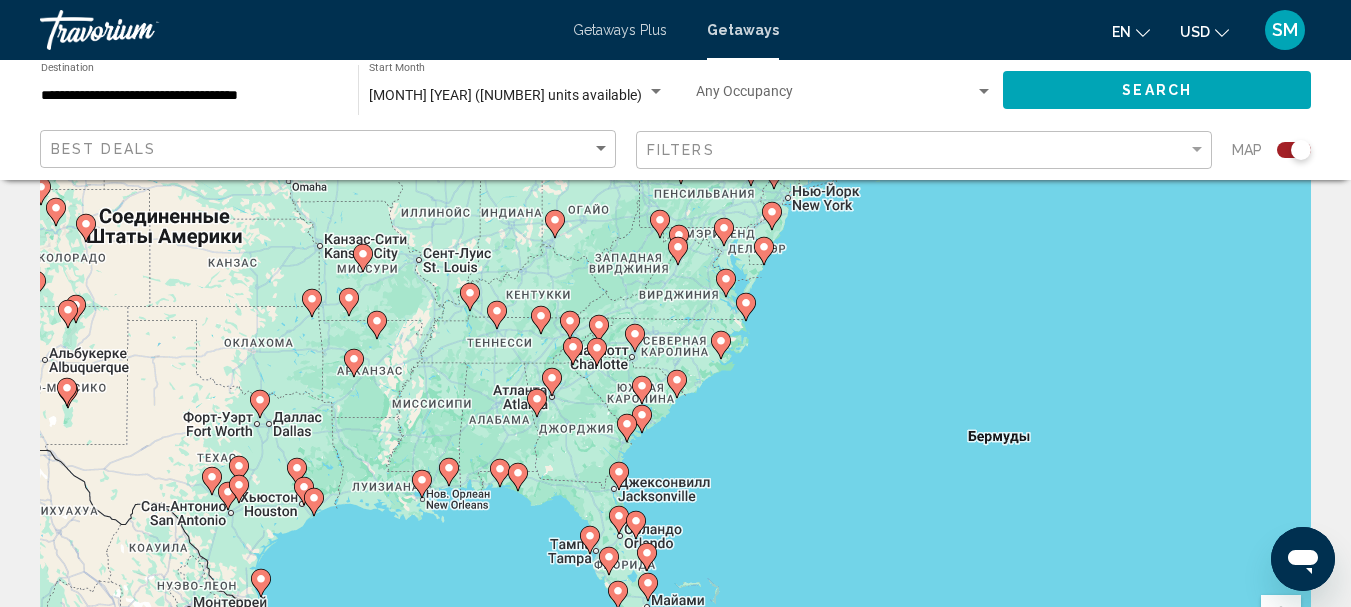click 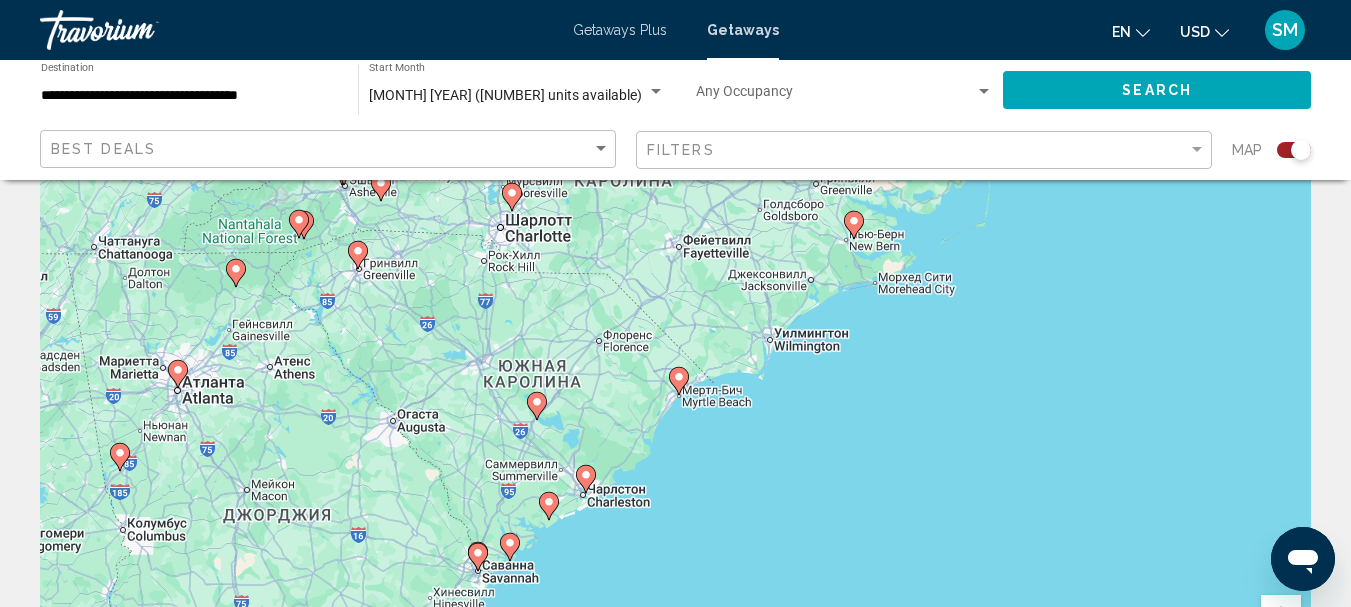 click 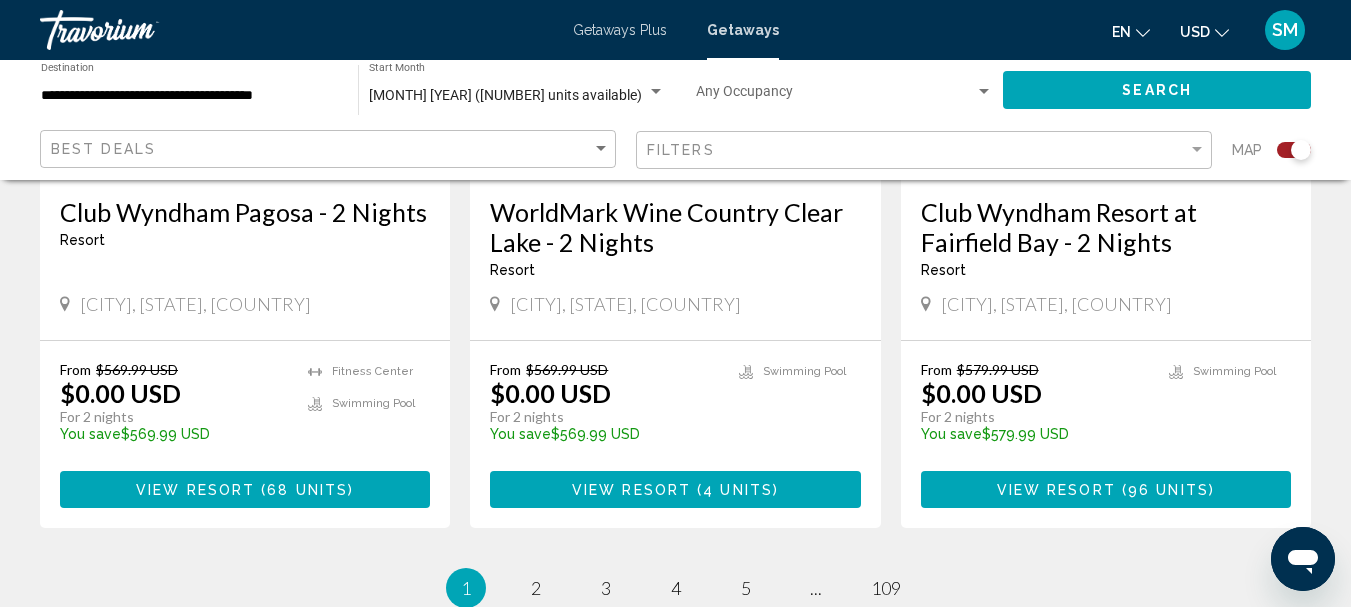 scroll, scrollTop: 3200, scrollLeft: 0, axis: vertical 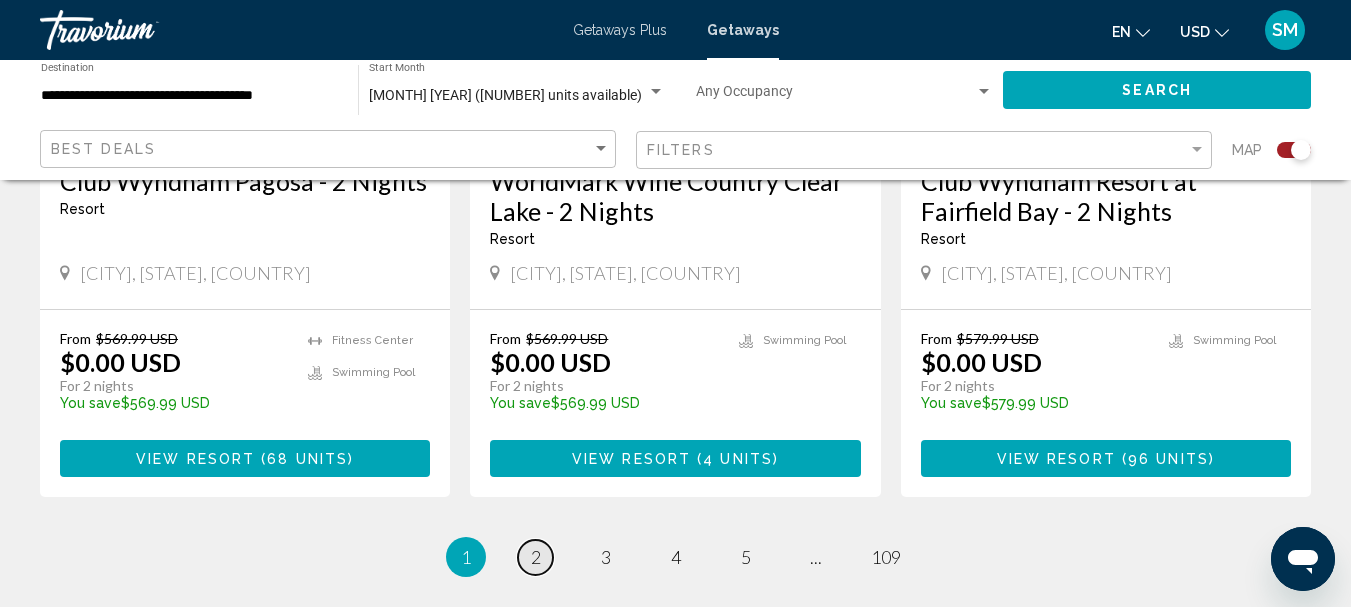 click on "2" at bounding box center (536, 557) 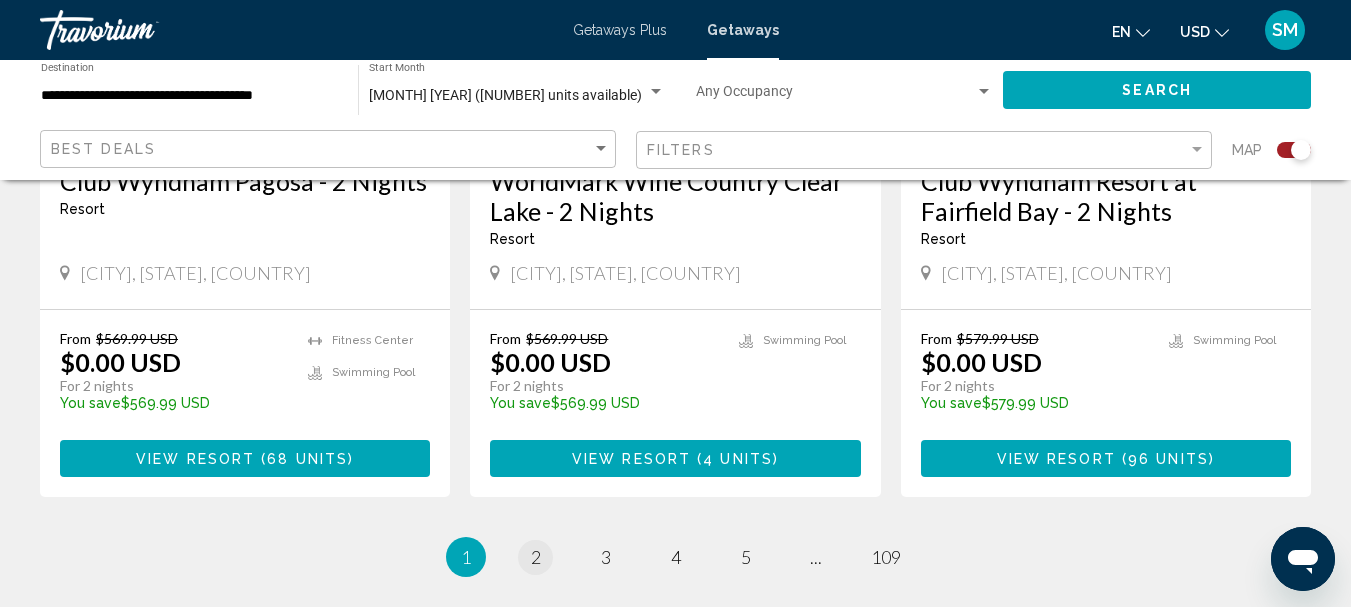 scroll, scrollTop: 0, scrollLeft: 0, axis: both 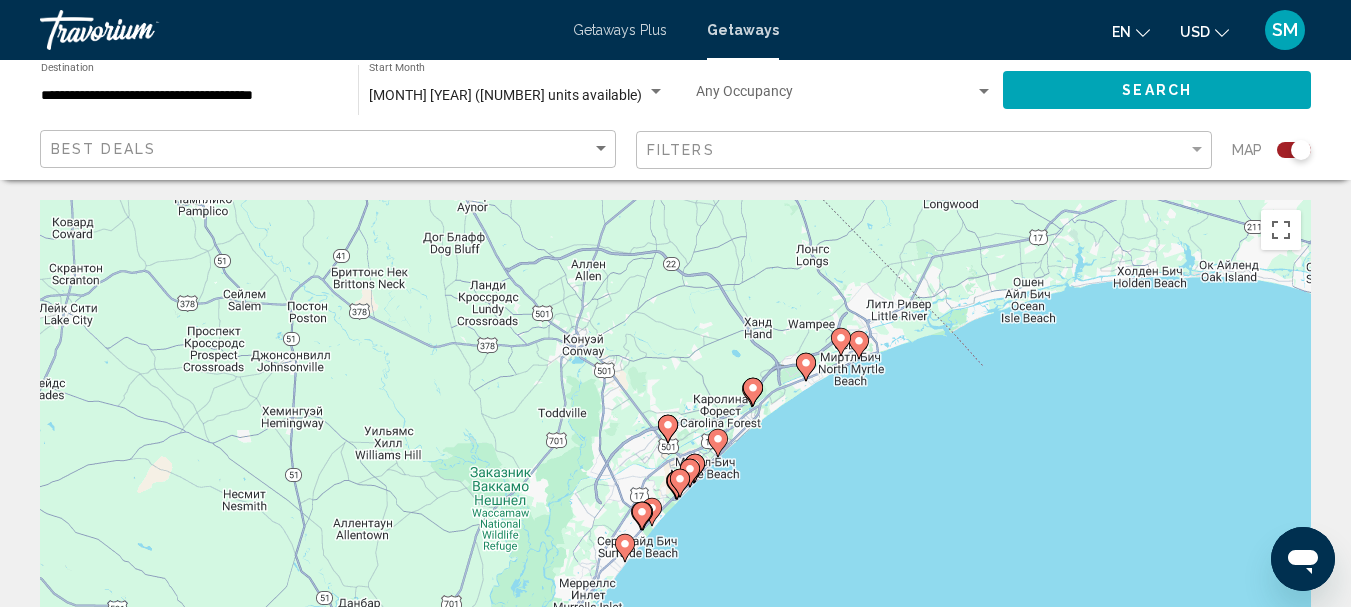 click 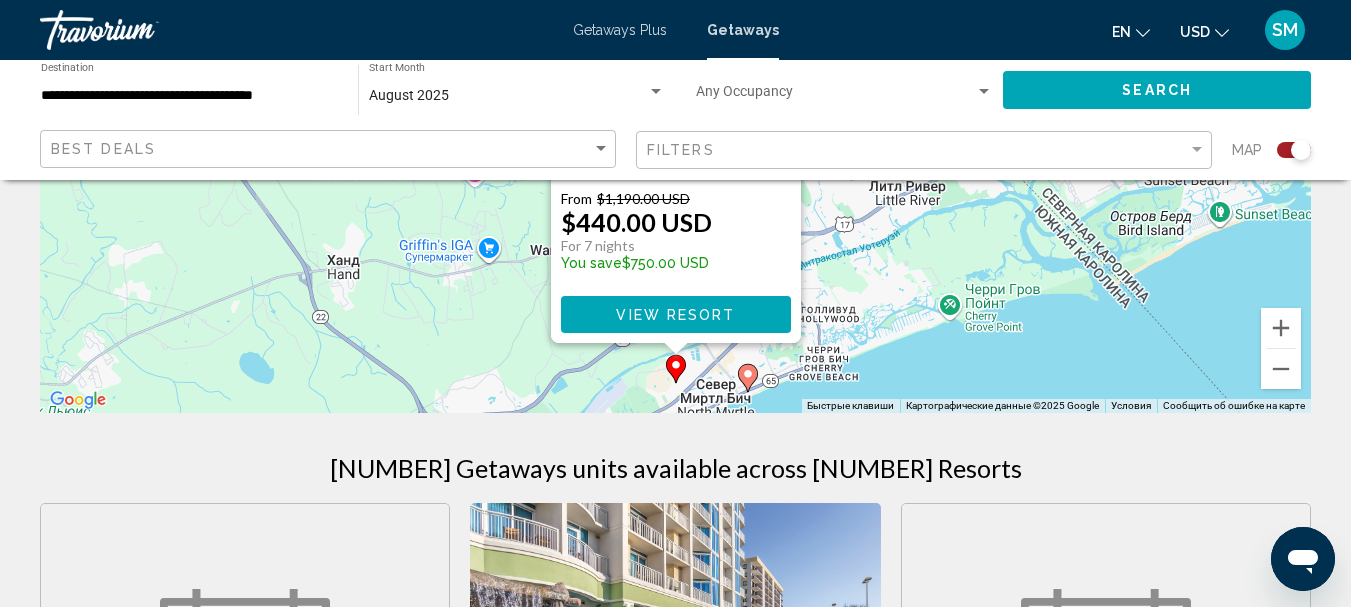 scroll, scrollTop: 400, scrollLeft: 0, axis: vertical 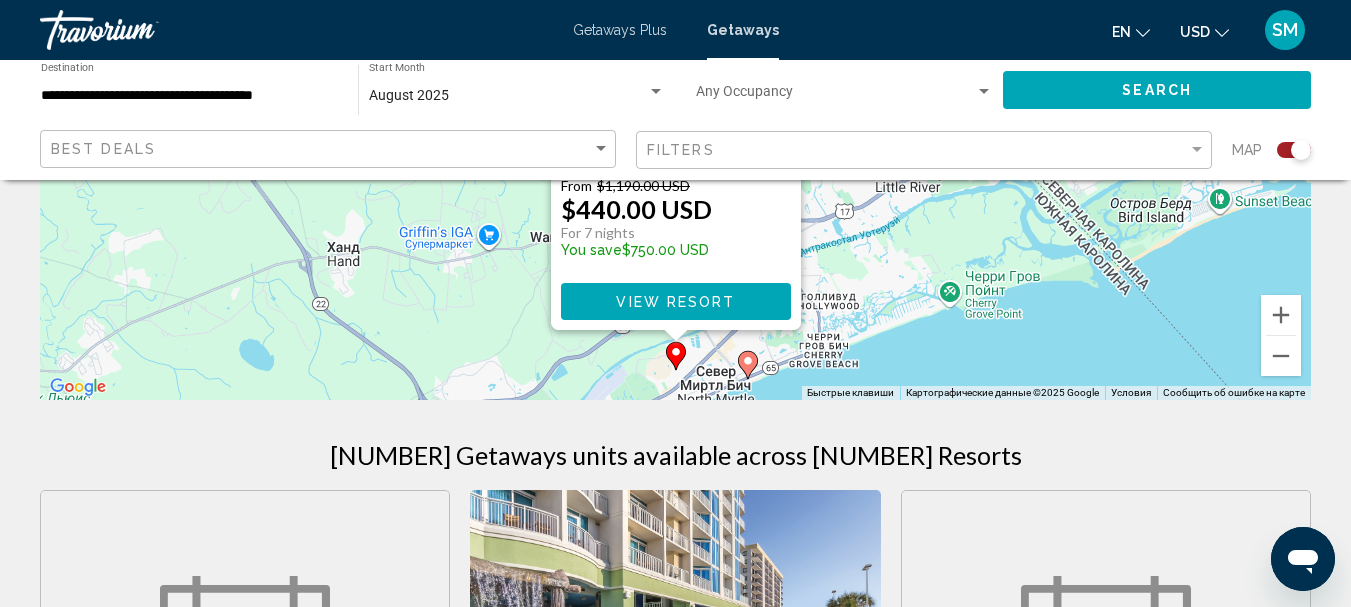 click 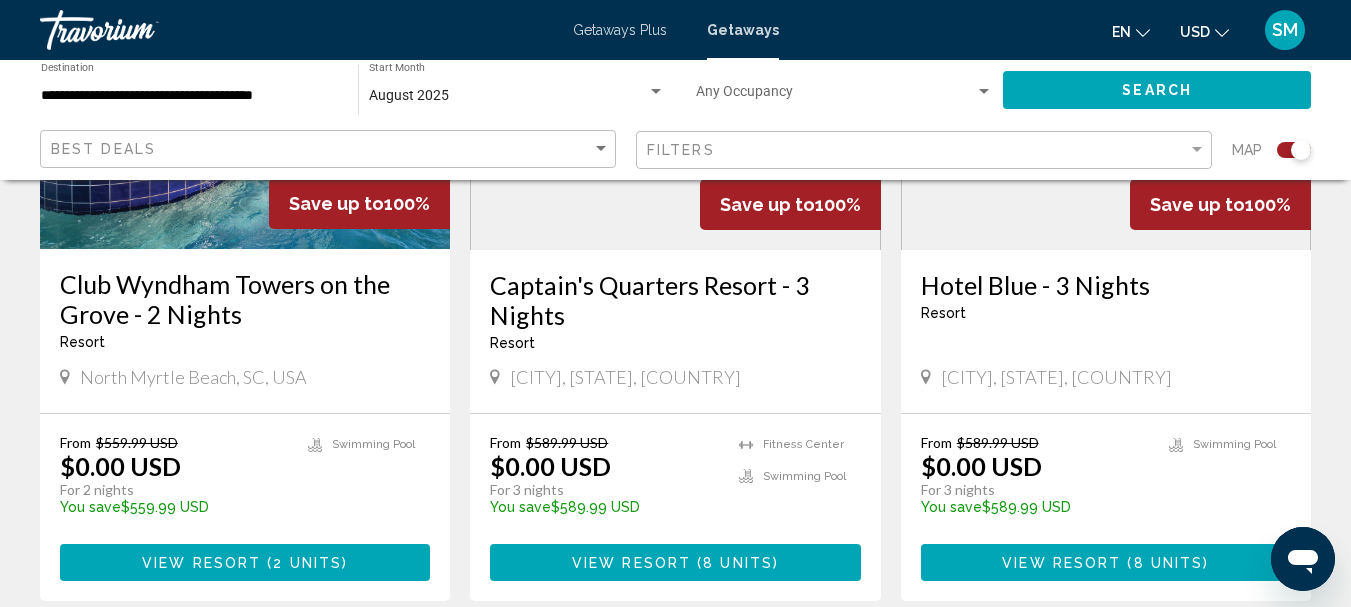 scroll, scrollTop: 1000, scrollLeft: 0, axis: vertical 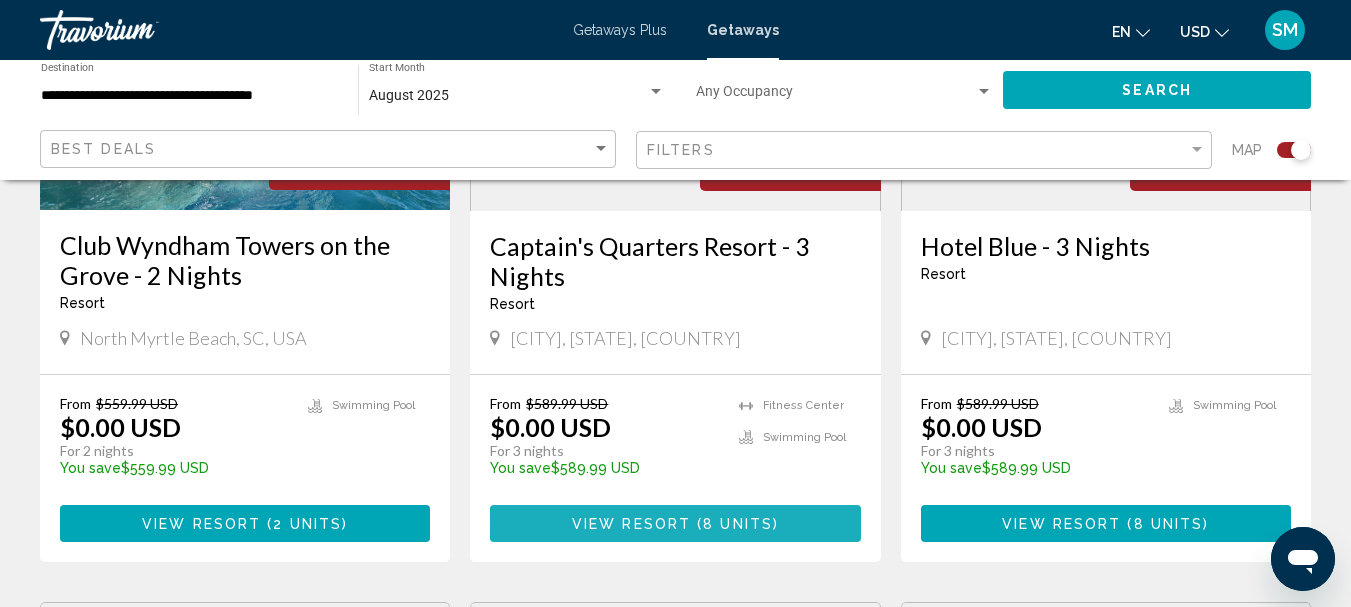 click on "8 units" at bounding box center (738, 524) 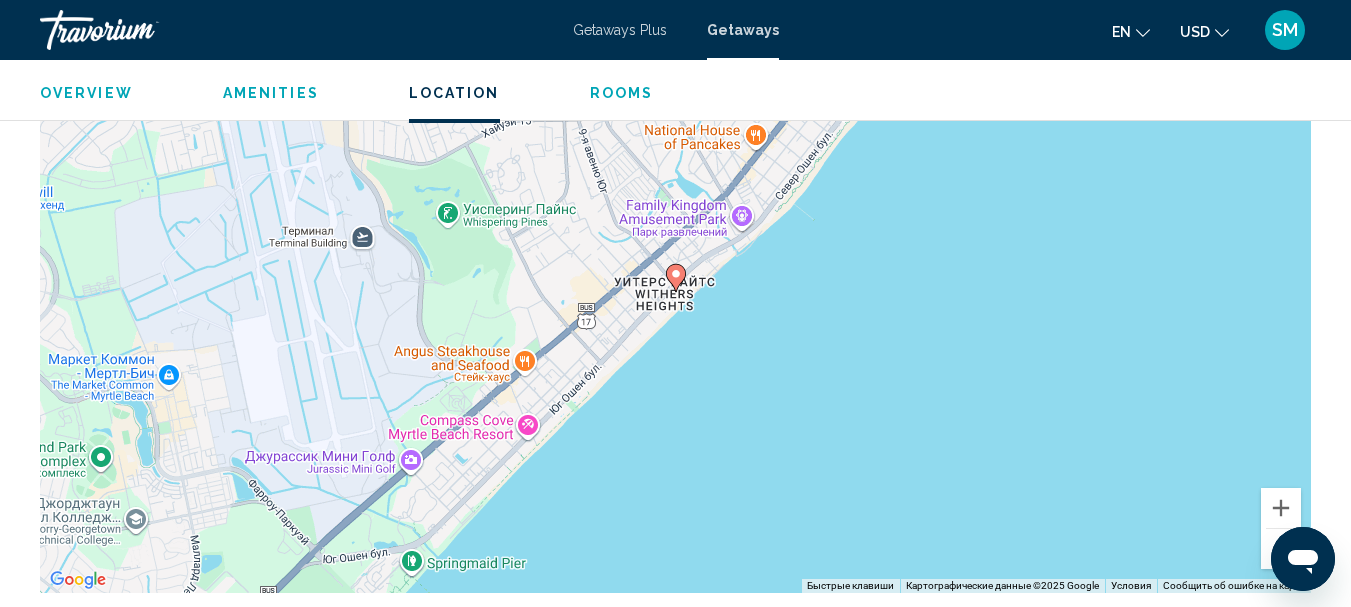 scroll, scrollTop: 1308, scrollLeft: 0, axis: vertical 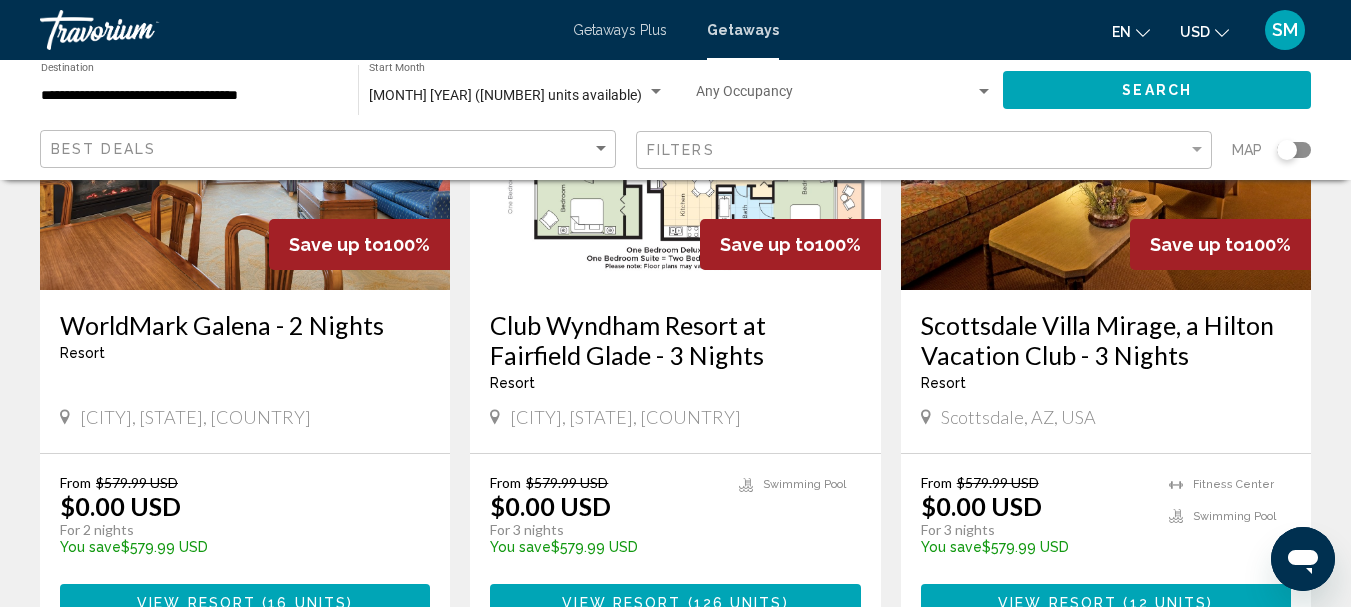 drag, startPoint x: 1293, startPoint y: 146, endPoint x: 1311, endPoint y: 150, distance: 18.439089 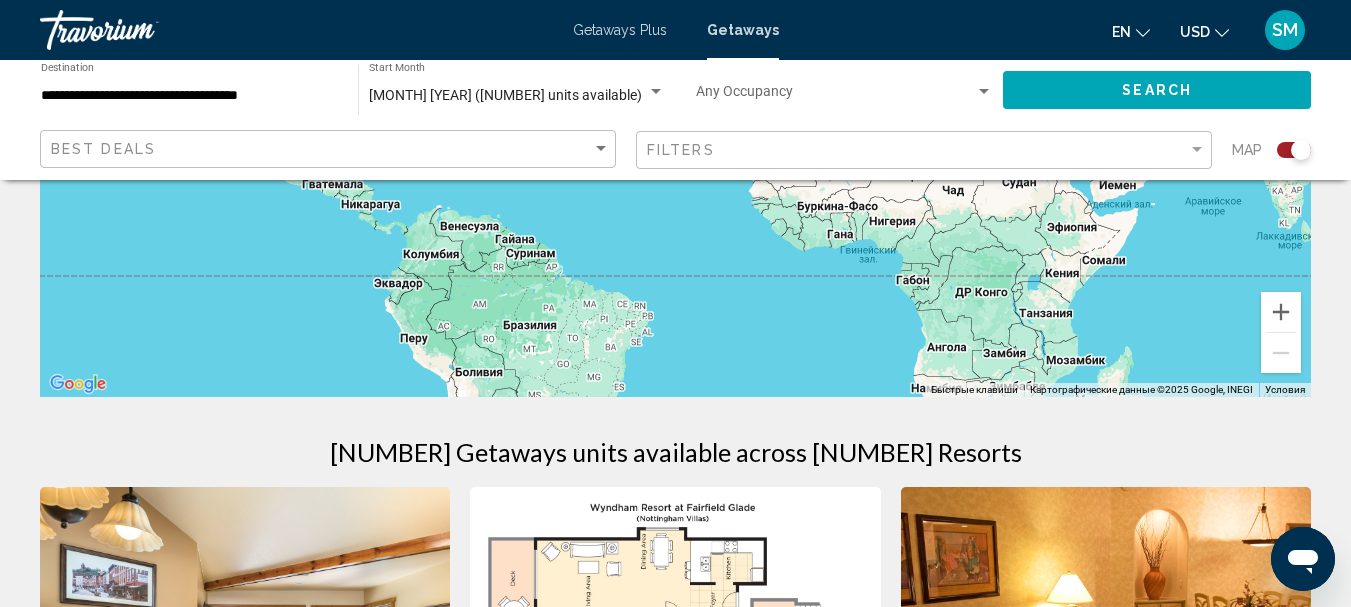 scroll, scrollTop: 420, scrollLeft: 0, axis: vertical 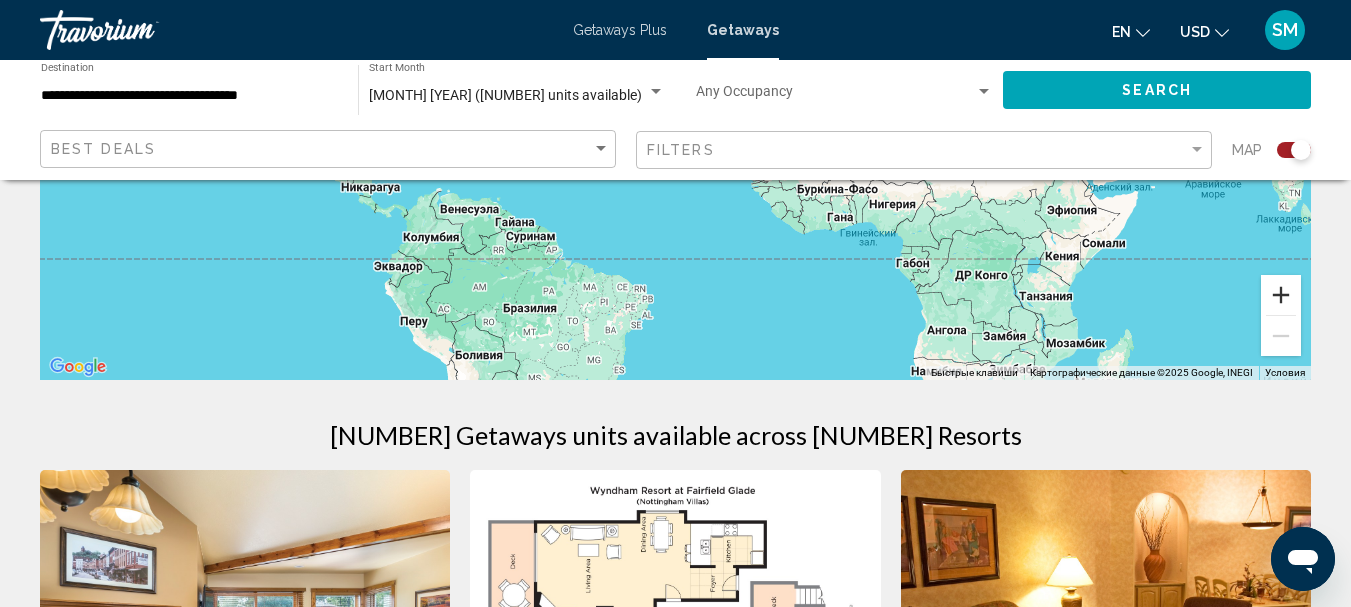 click at bounding box center [1281, 295] 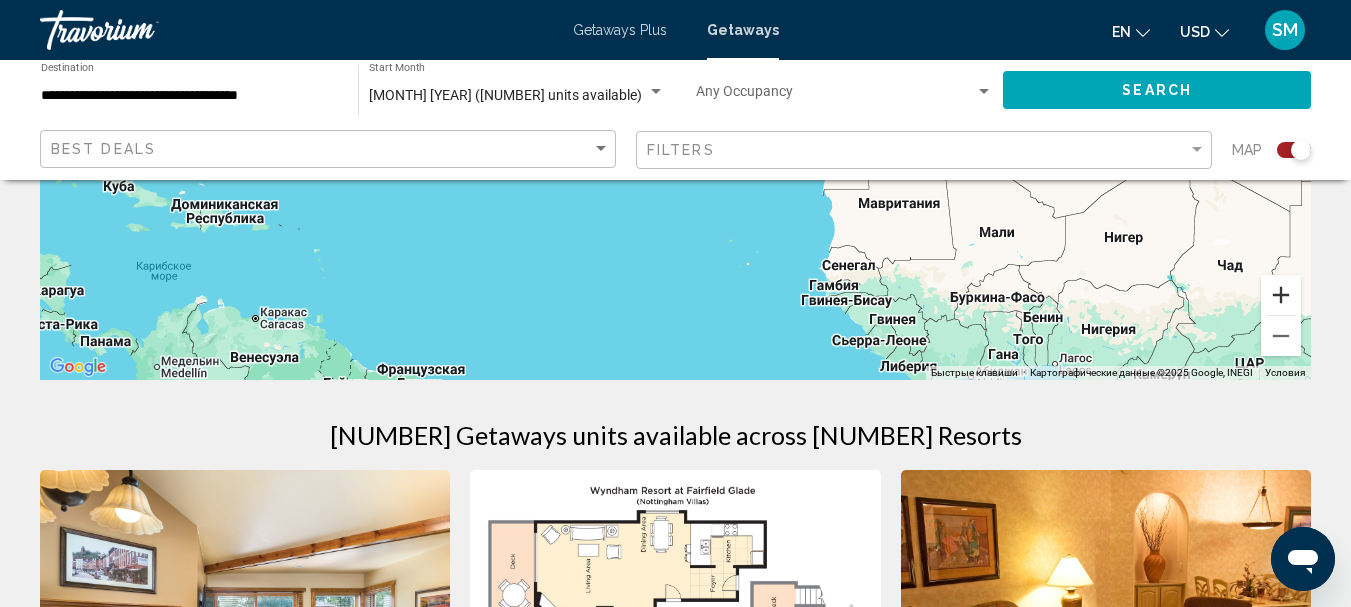 click at bounding box center [1281, 295] 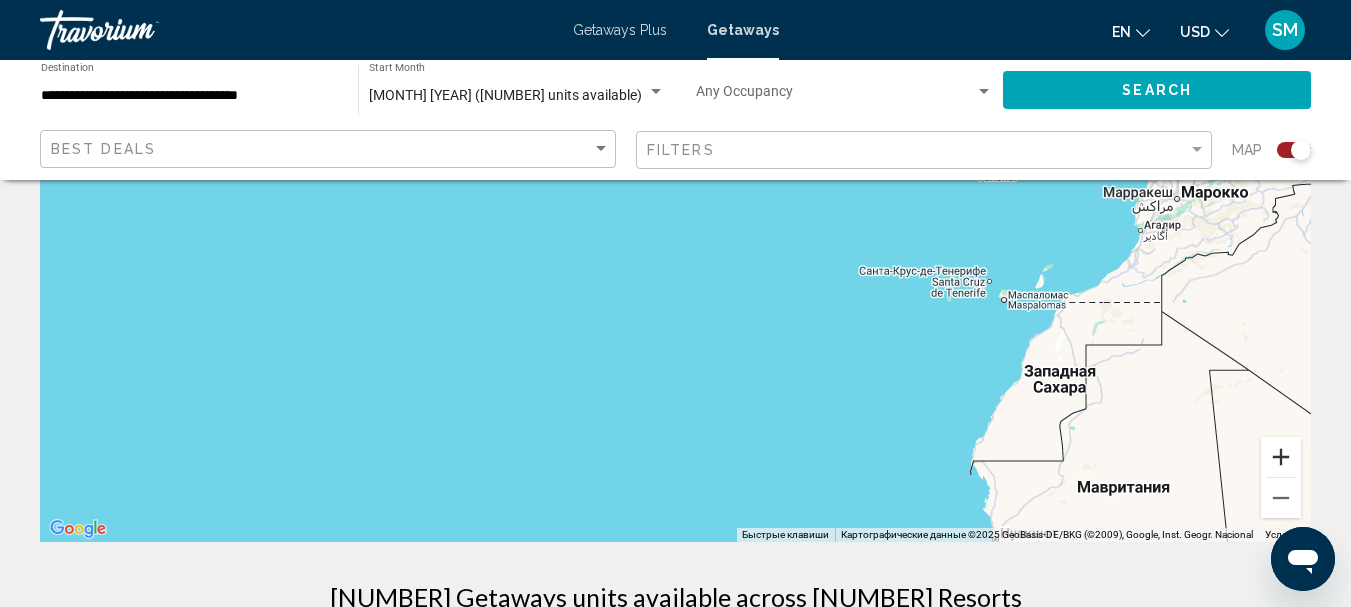 scroll, scrollTop: 120, scrollLeft: 0, axis: vertical 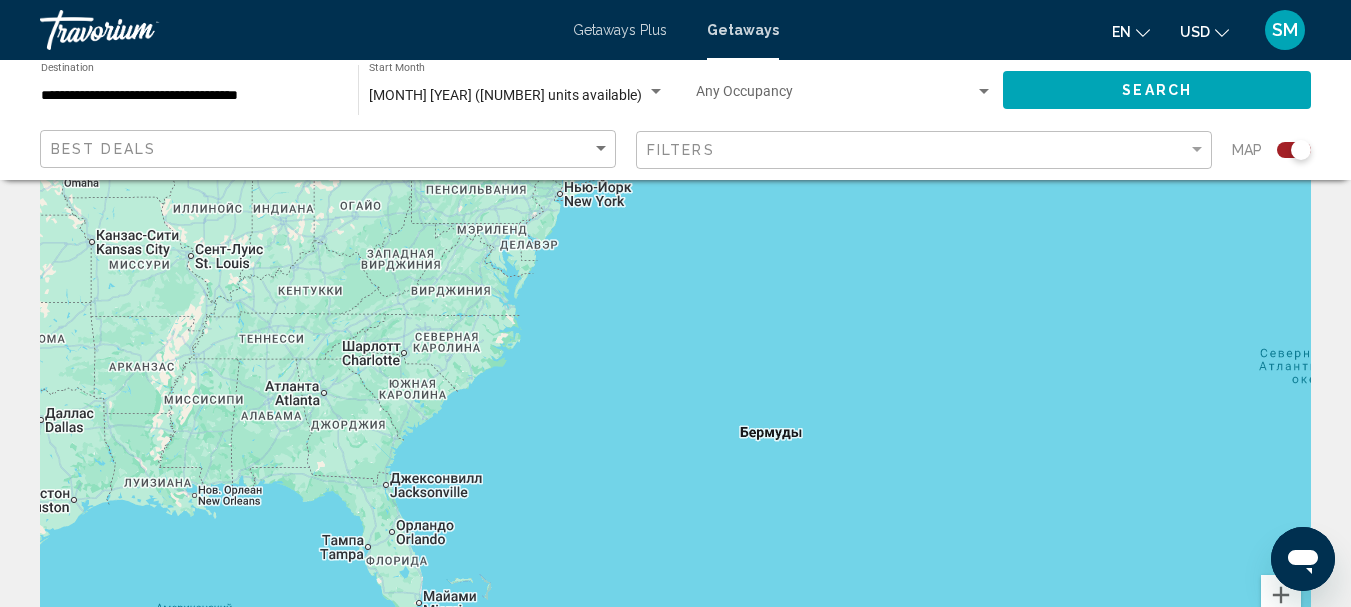 drag, startPoint x: 83, startPoint y: 375, endPoint x: 961, endPoint y: 487, distance: 885.1147 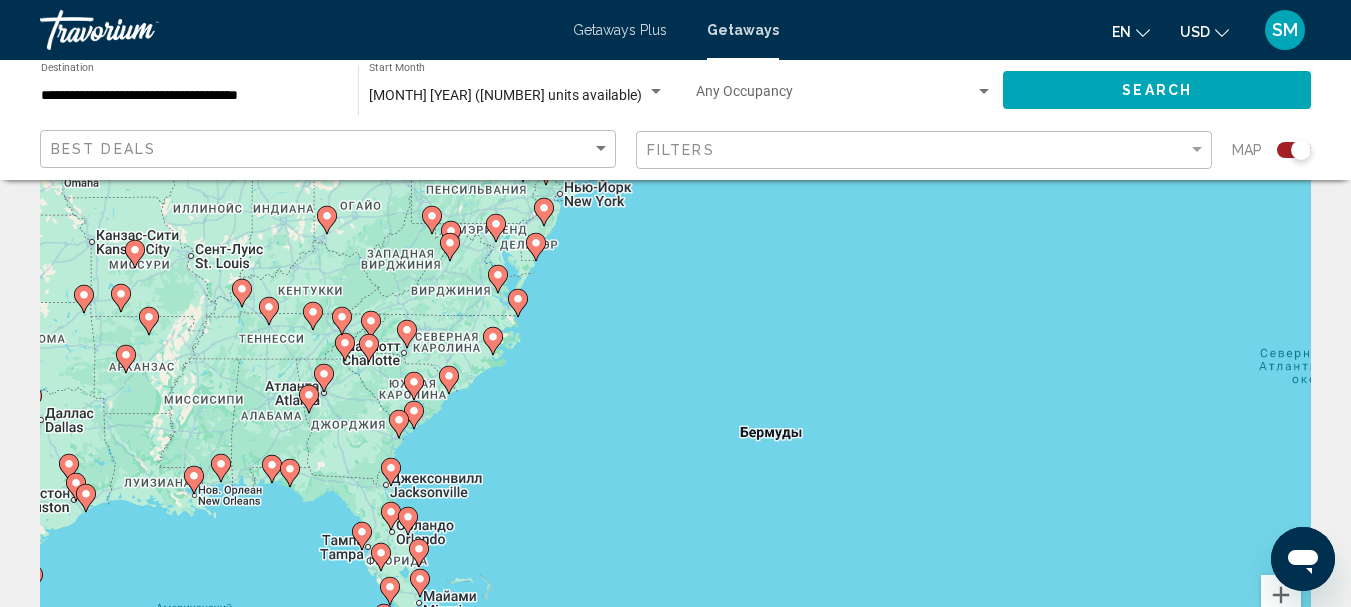 click 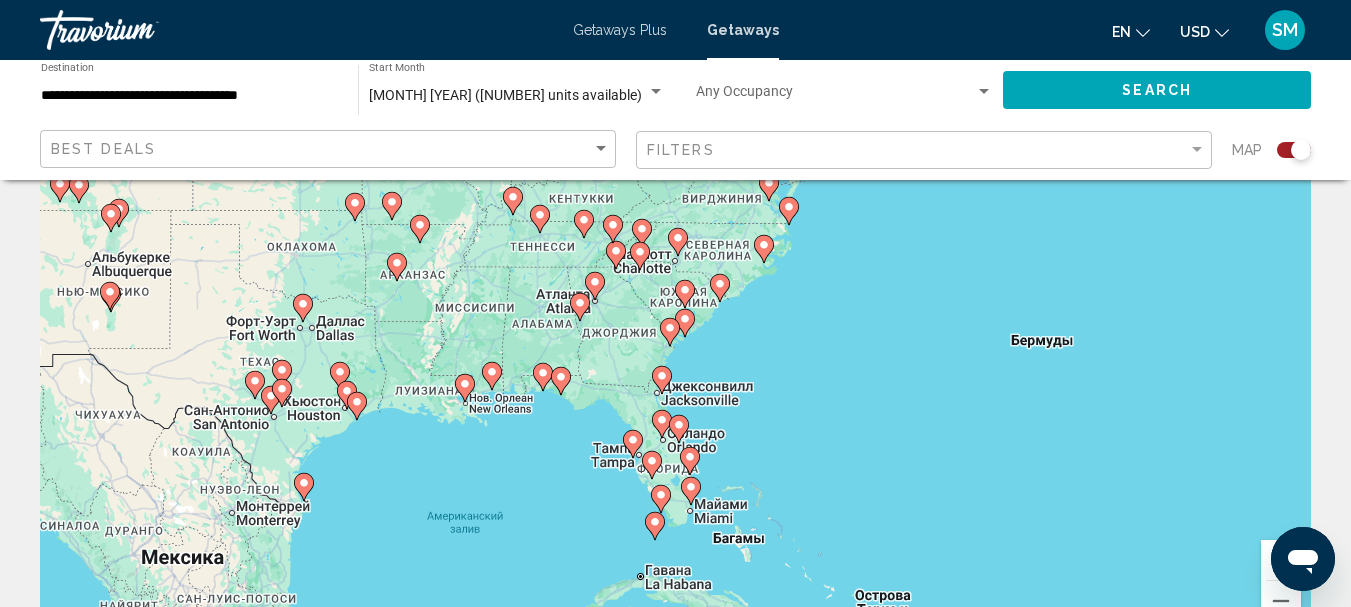 scroll, scrollTop: 153, scrollLeft: 0, axis: vertical 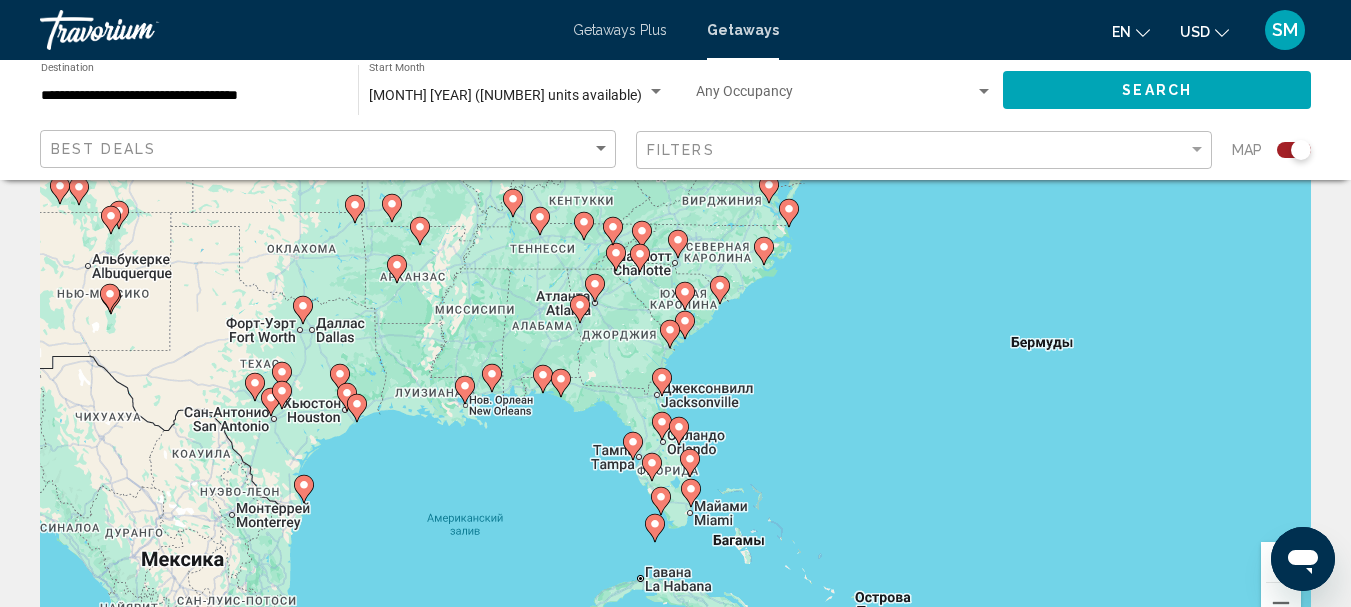 click 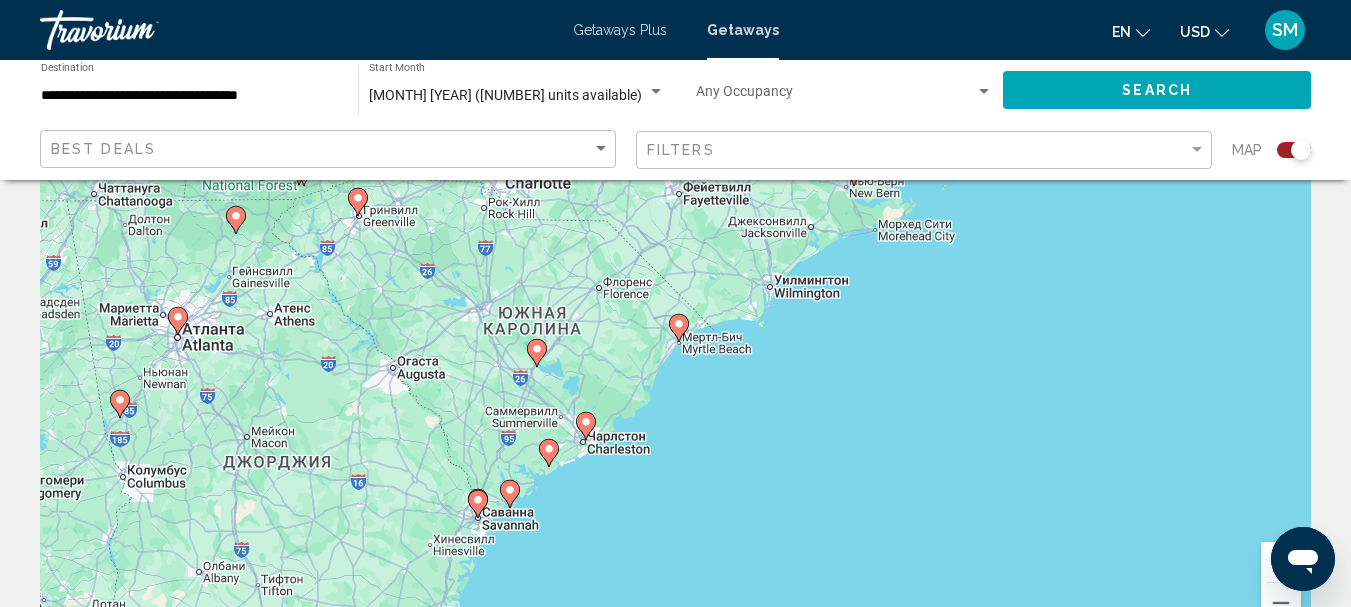 click 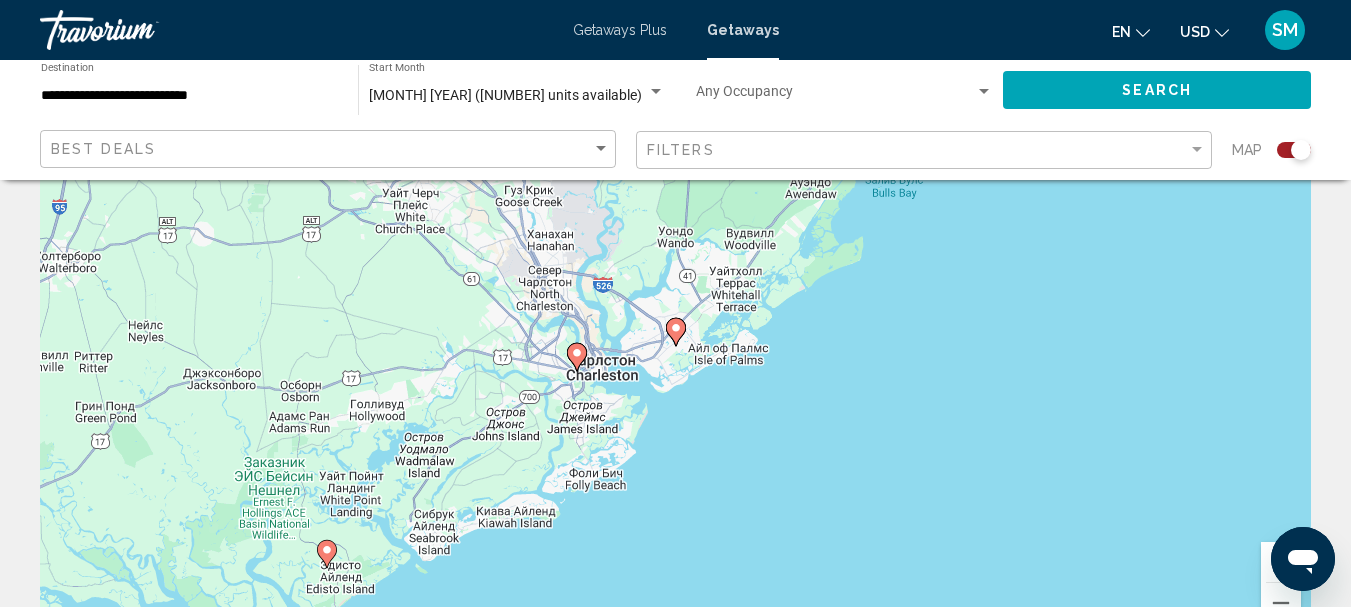 click 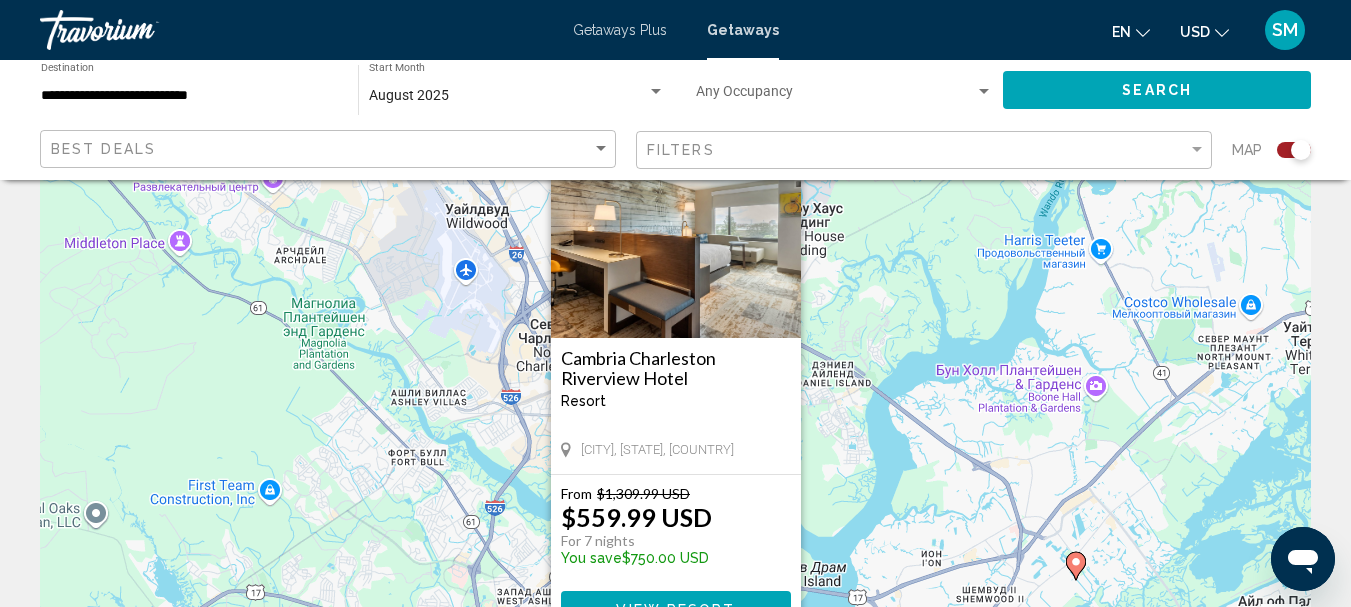 scroll, scrollTop: 0, scrollLeft: 0, axis: both 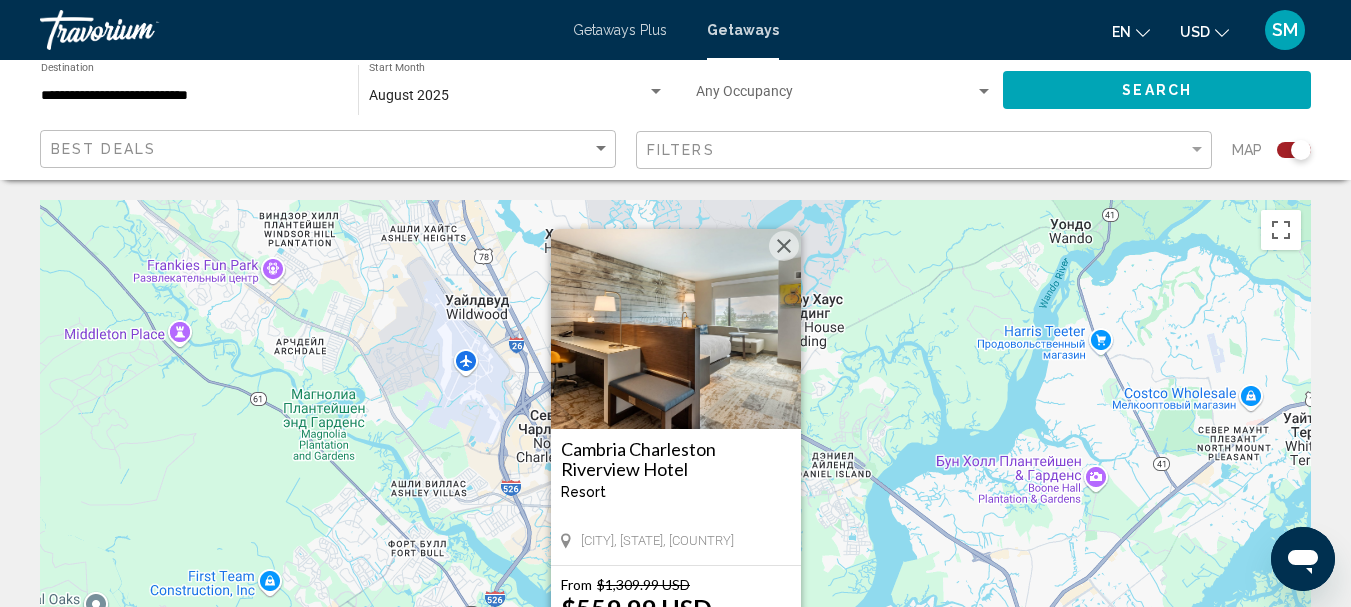 click at bounding box center [784, 246] 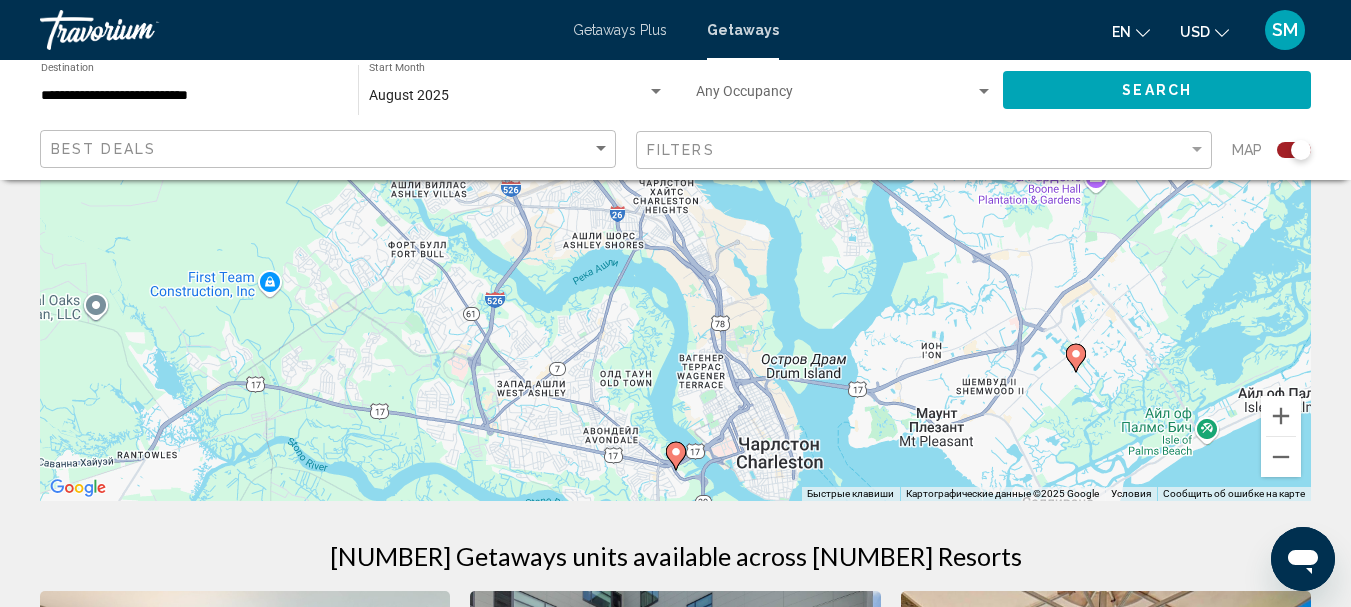 scroll, scrollTop: 300, scrollLeft: 0, axis: vertical 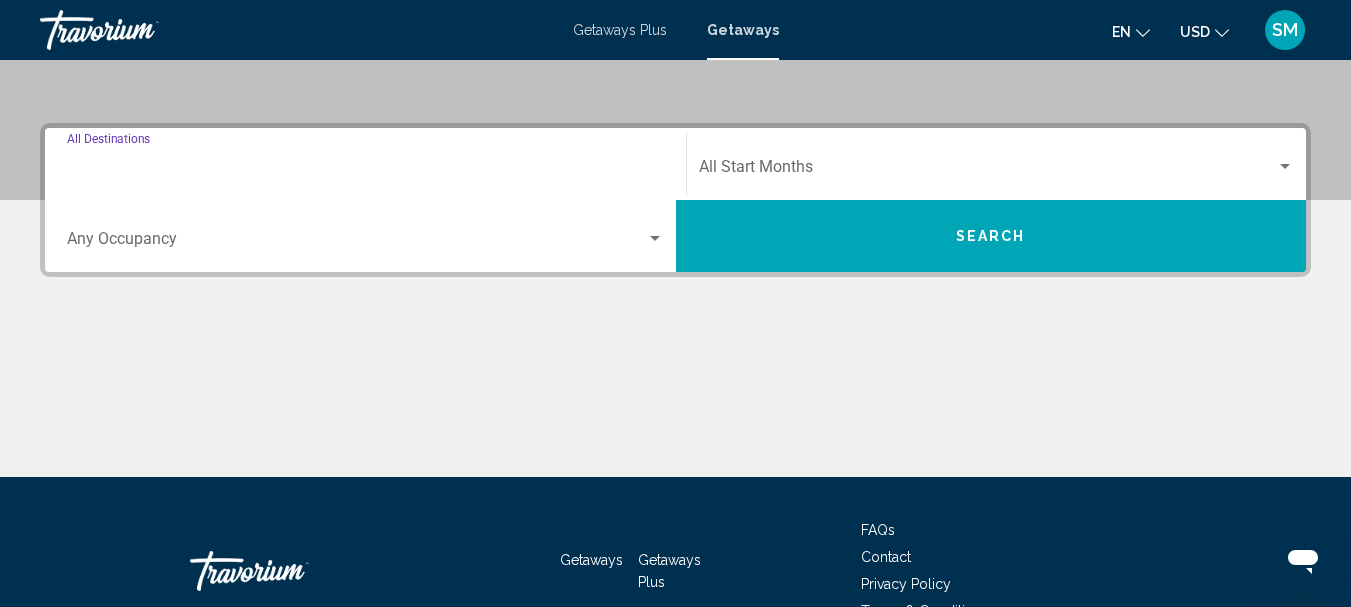 click on "Destination All Destinations" at bounding box center [365, 171] 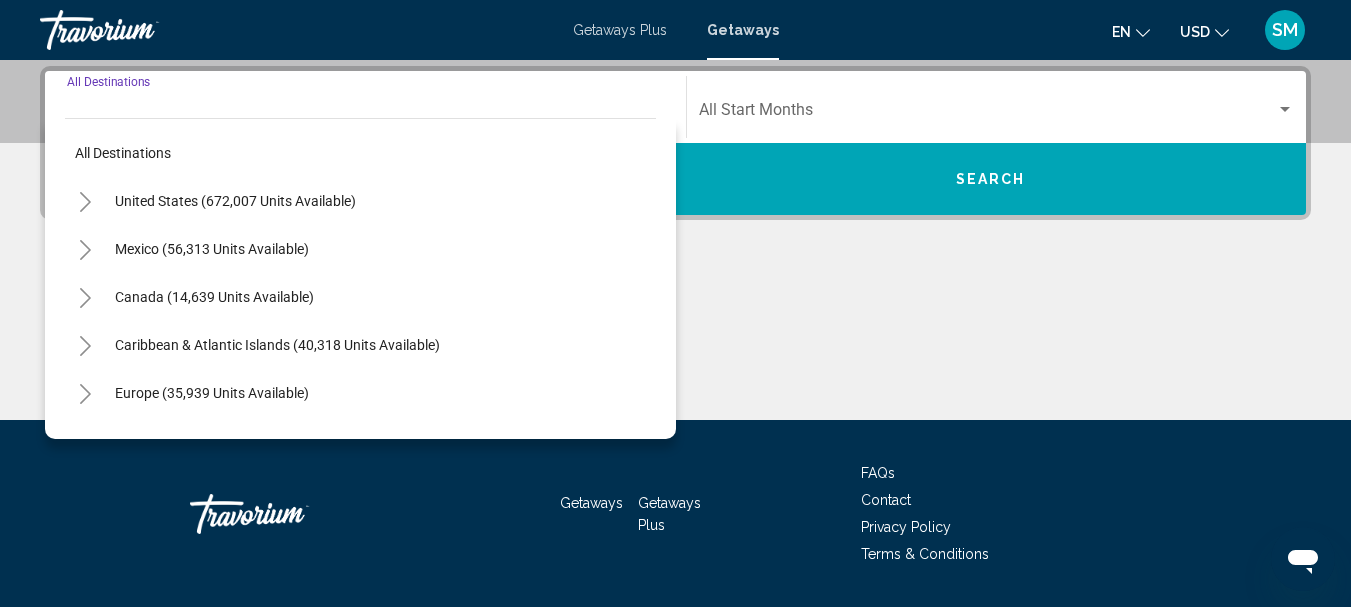 scroll, scrollTop: 458, scrollLeft: 0, axis: vertical 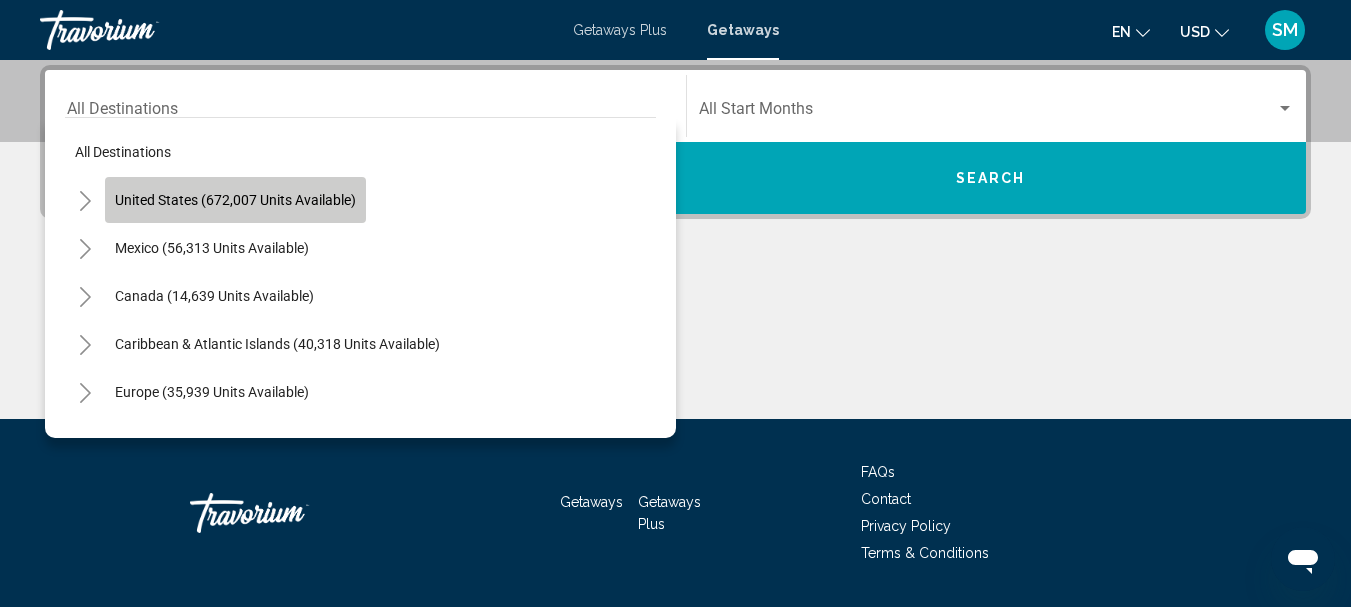 click on "United States (672,007 units available)" 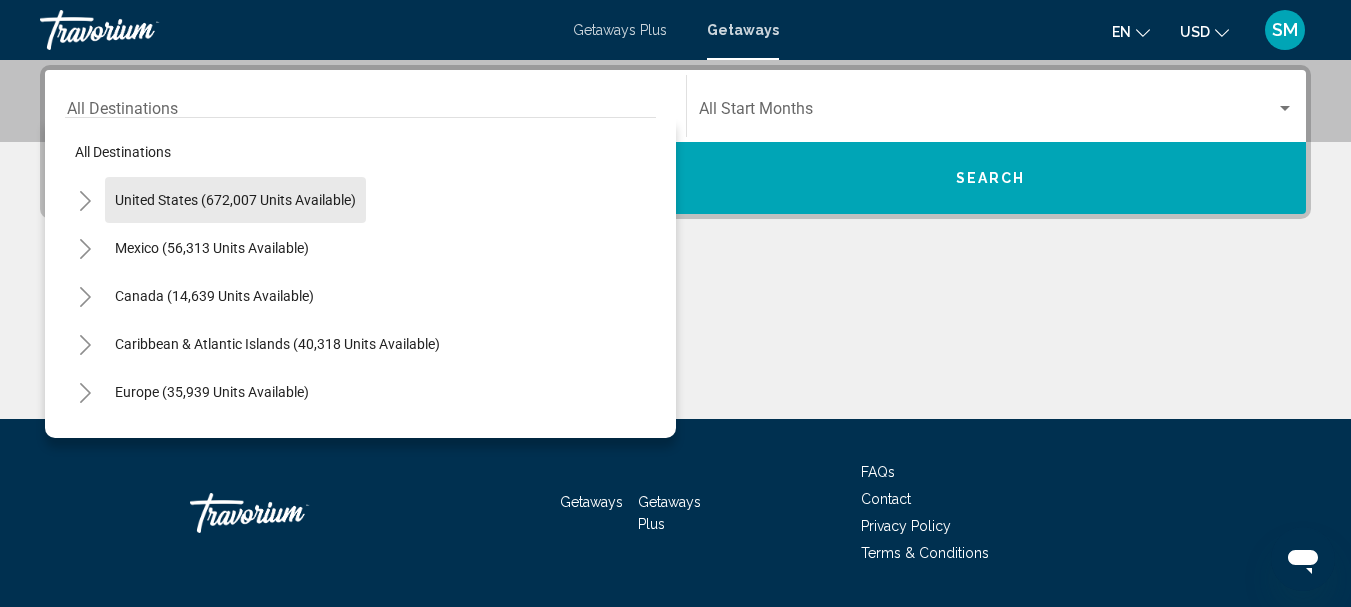type on "**********" 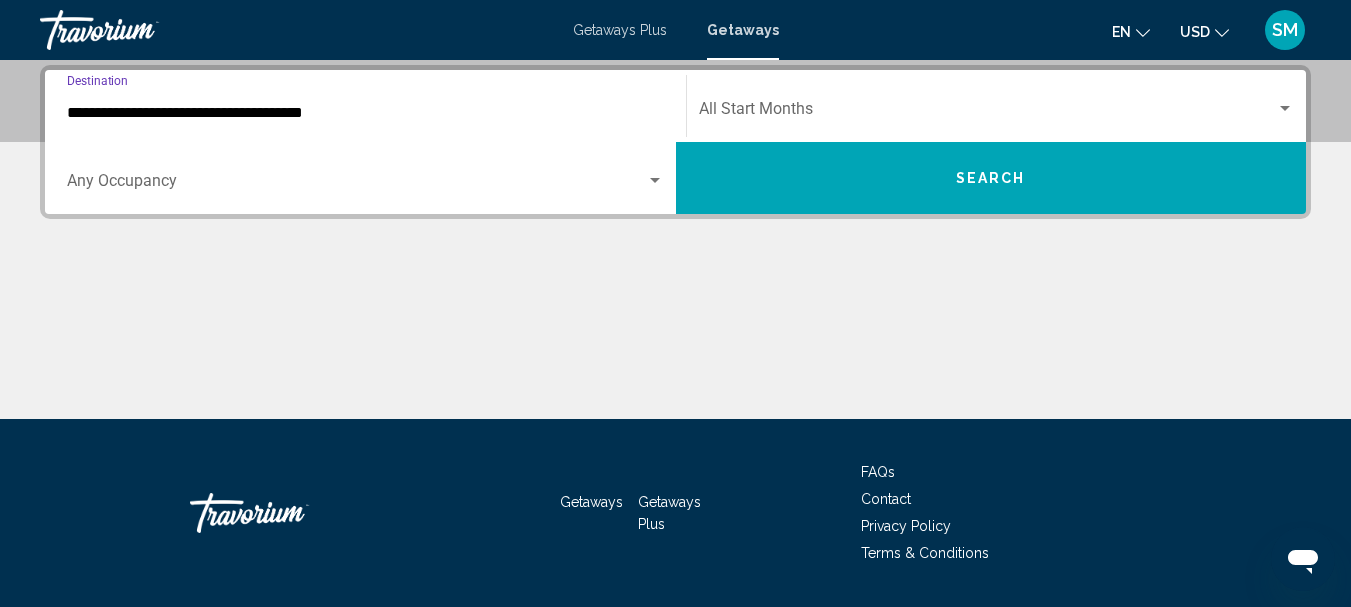 click at bounding box center (356, 185) 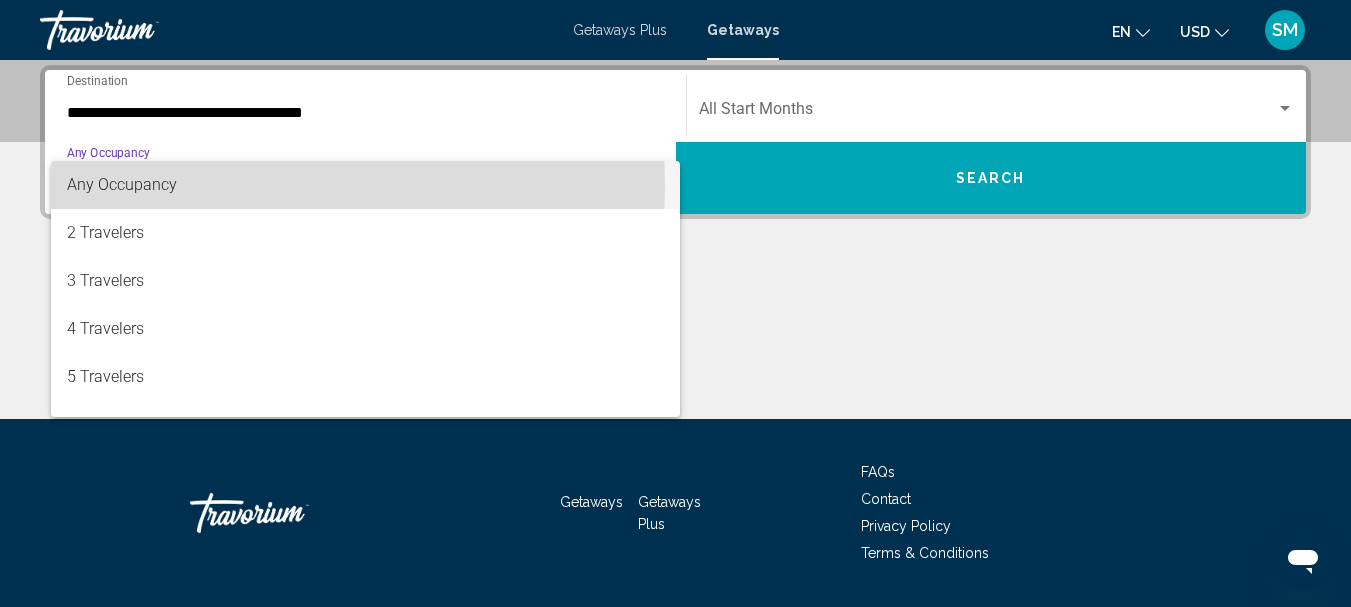 click on "Any Occupancy" at bounding box center [122, 184] 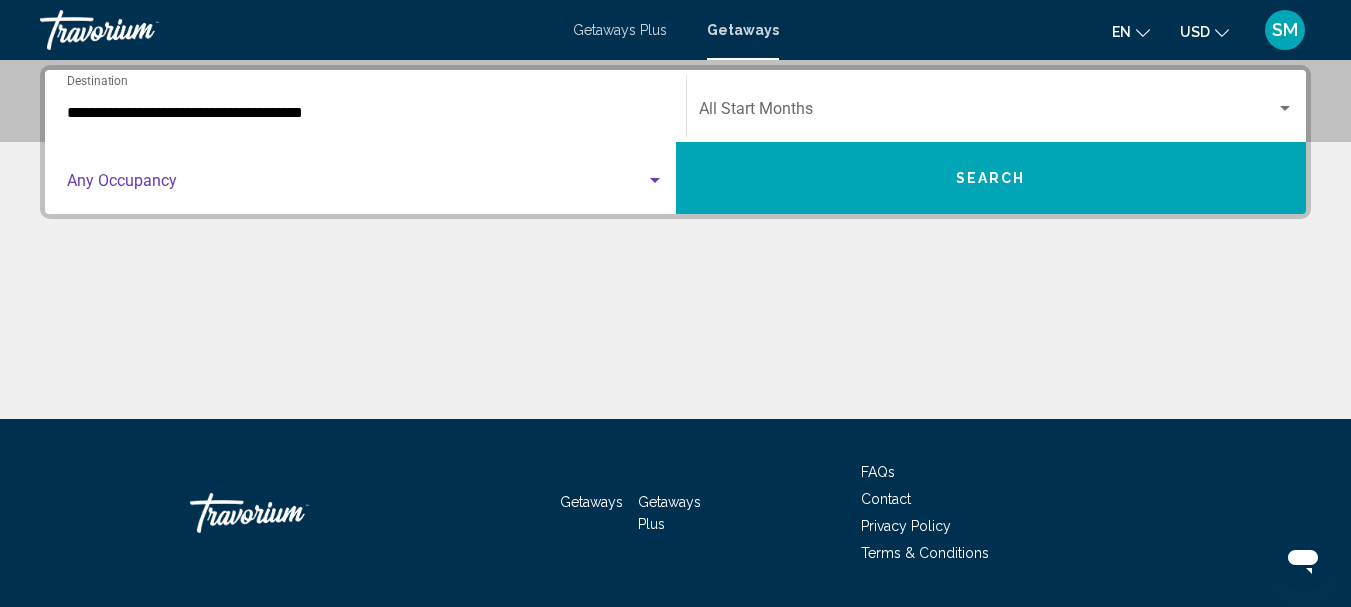 click at bounding box center (988, 113) 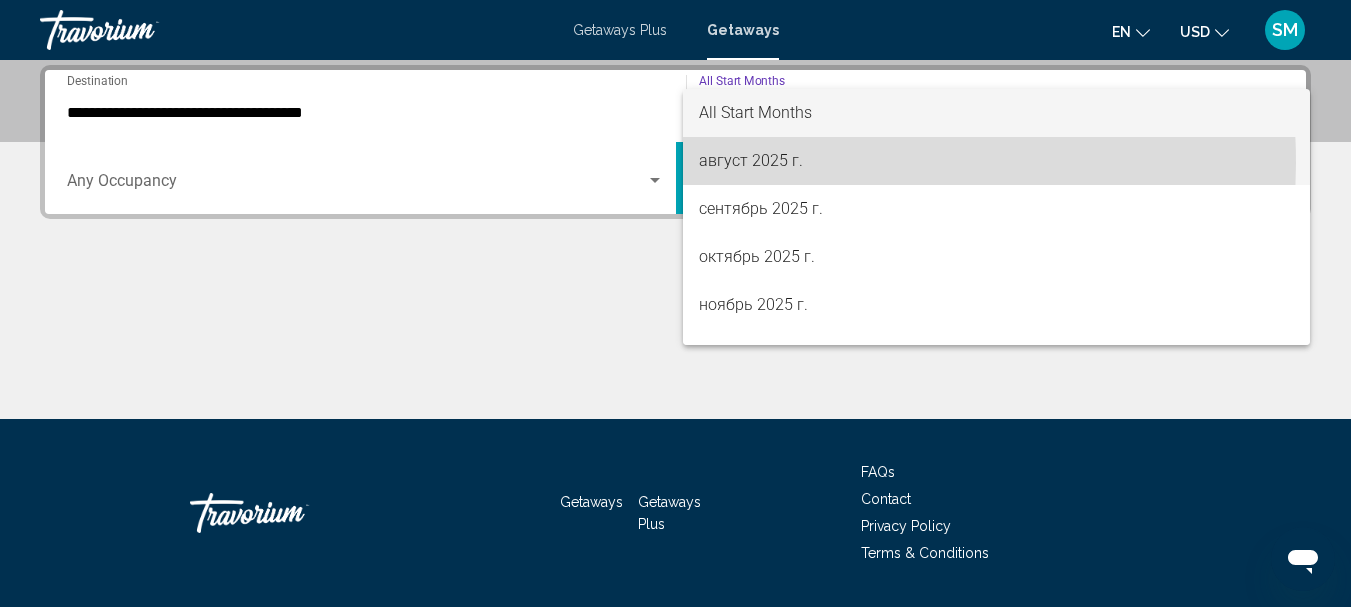 click on "август 2025 г." at bounding box center (997, 161) 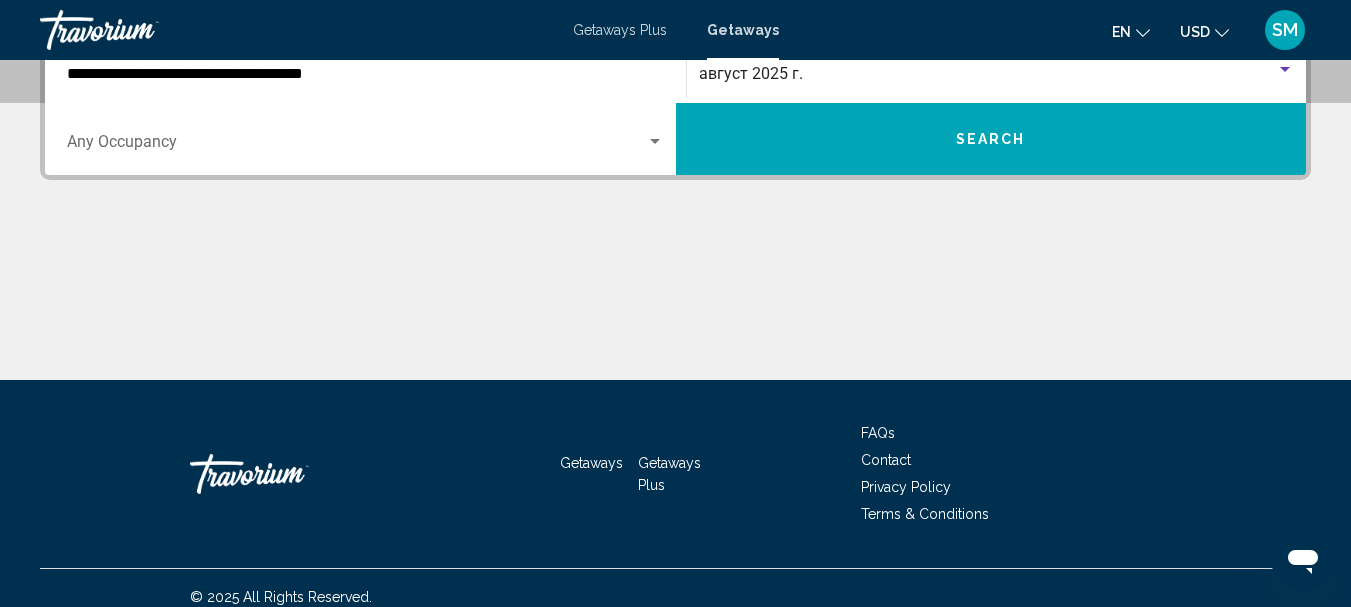 scroll, scrollTop: 515, scrollLeft: 0, axis: vertical 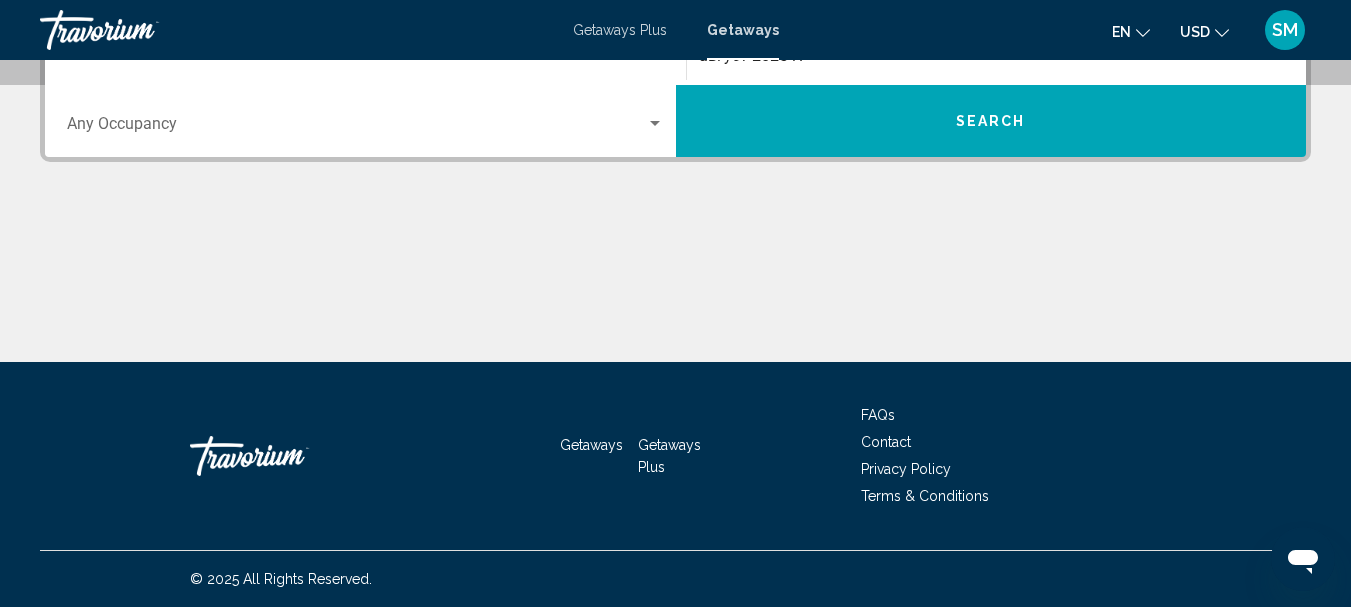 click on "Search" at bounding box center [991, 122] 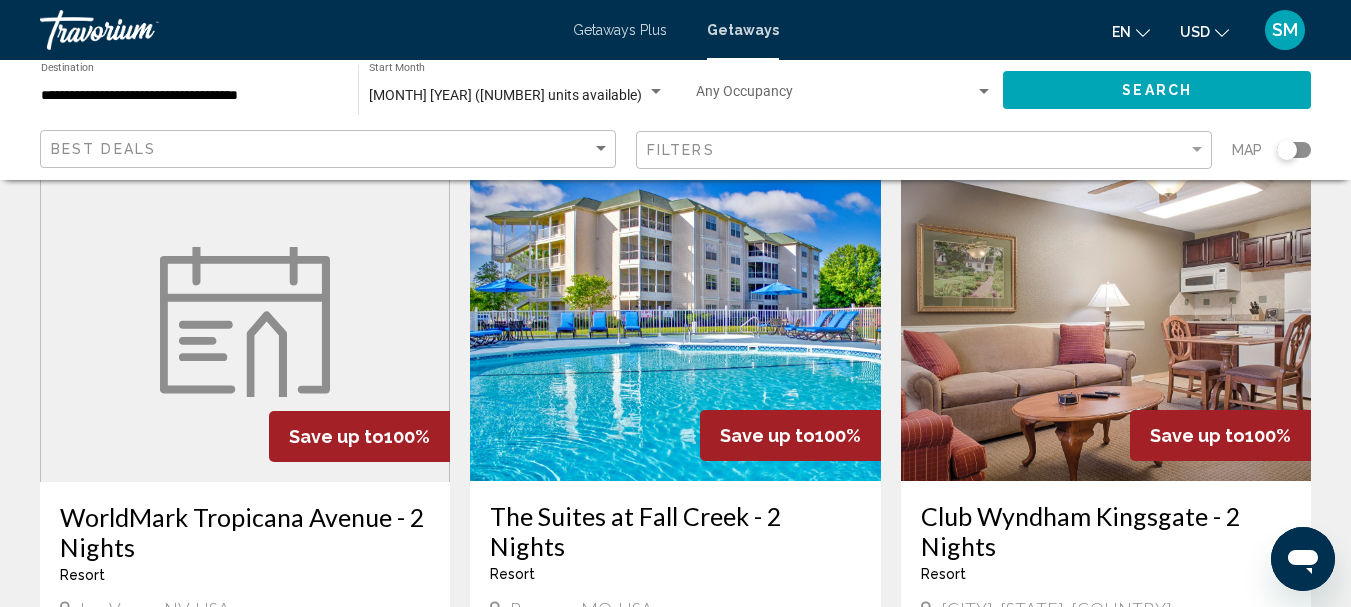 scroll, scrollTop: 0, scrollLeft: 0, axis: both 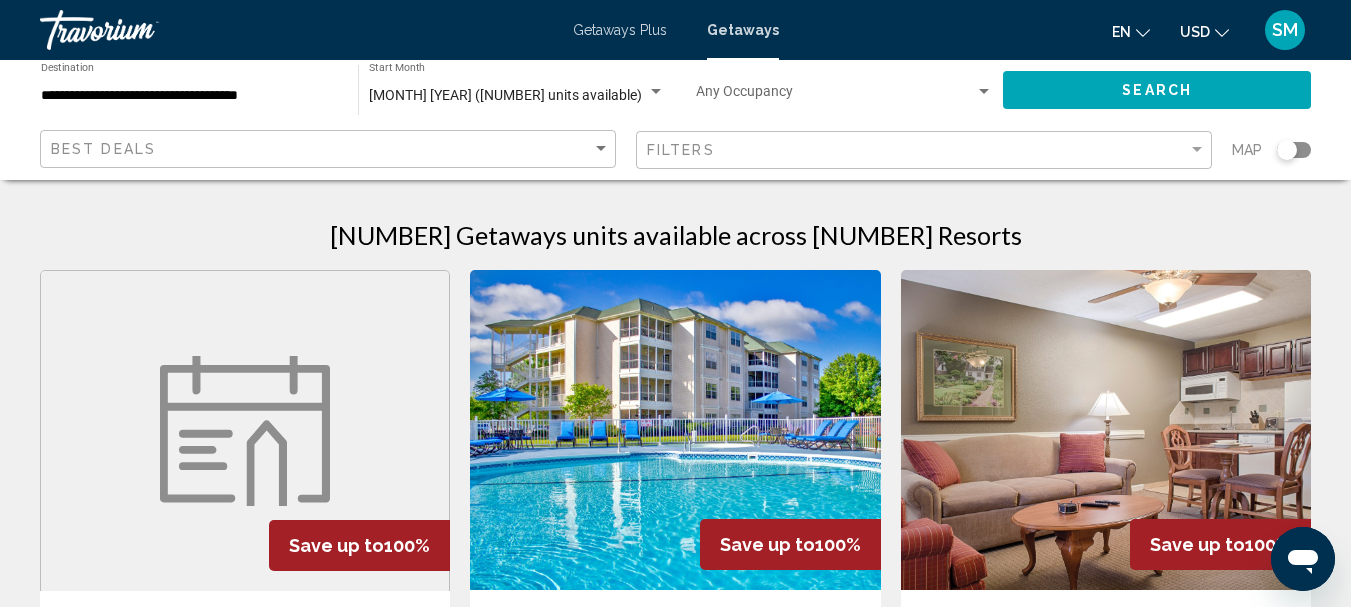 drag, startPoint x: 1296, startPoint y: 152, endPoint x: 1321, endPoint y: 150, distance: 25.079872 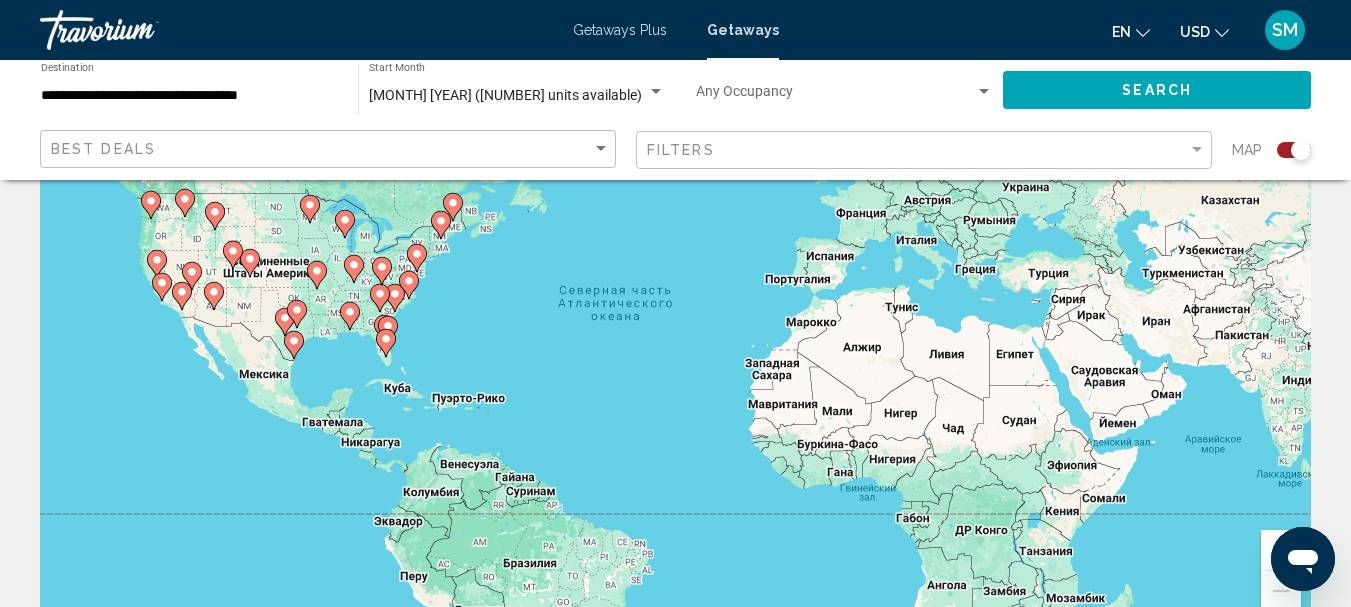 scroll, scrollTop: 200, scrollLeft: 0, axis: vertical 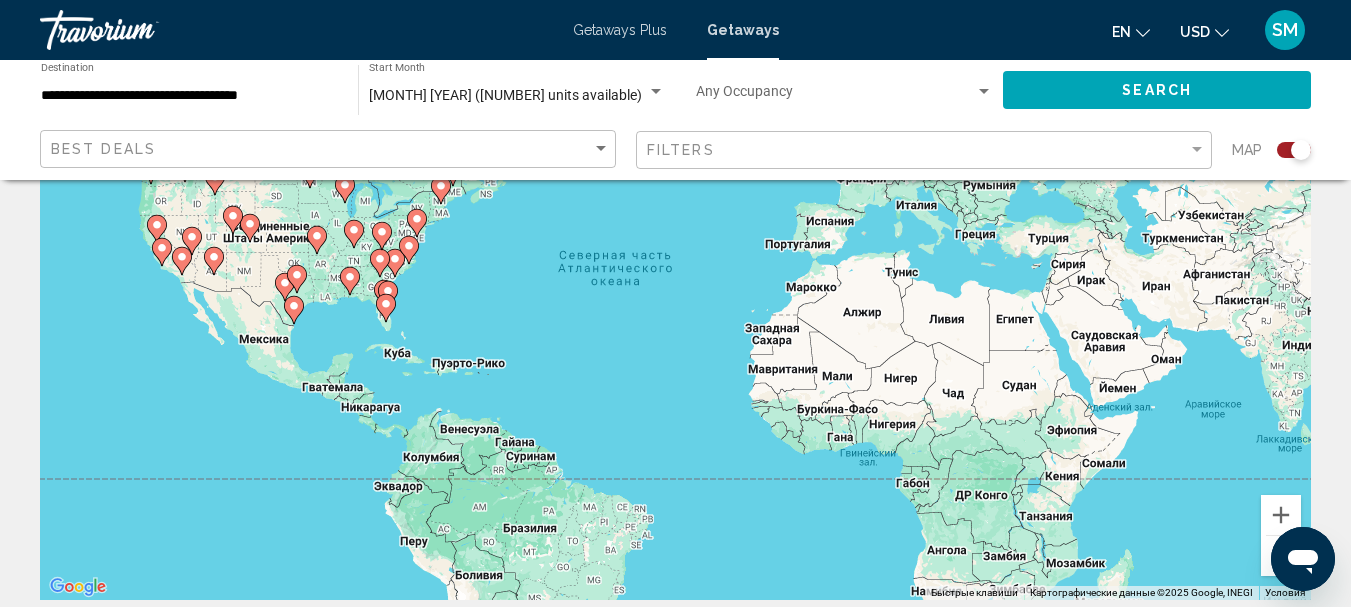 click on "Чтобы активировать перетаскивание с помощью клавиатуры, нажмите Alt + Ввод. После этого перемещайте маркер, используя клавиши со стрелками. Чтобы завершить перетаскивание, нажмите клавишу Ввод. Чтобы отменить действие, нажмите клавишу Esc." at bounding box center (675, 300) 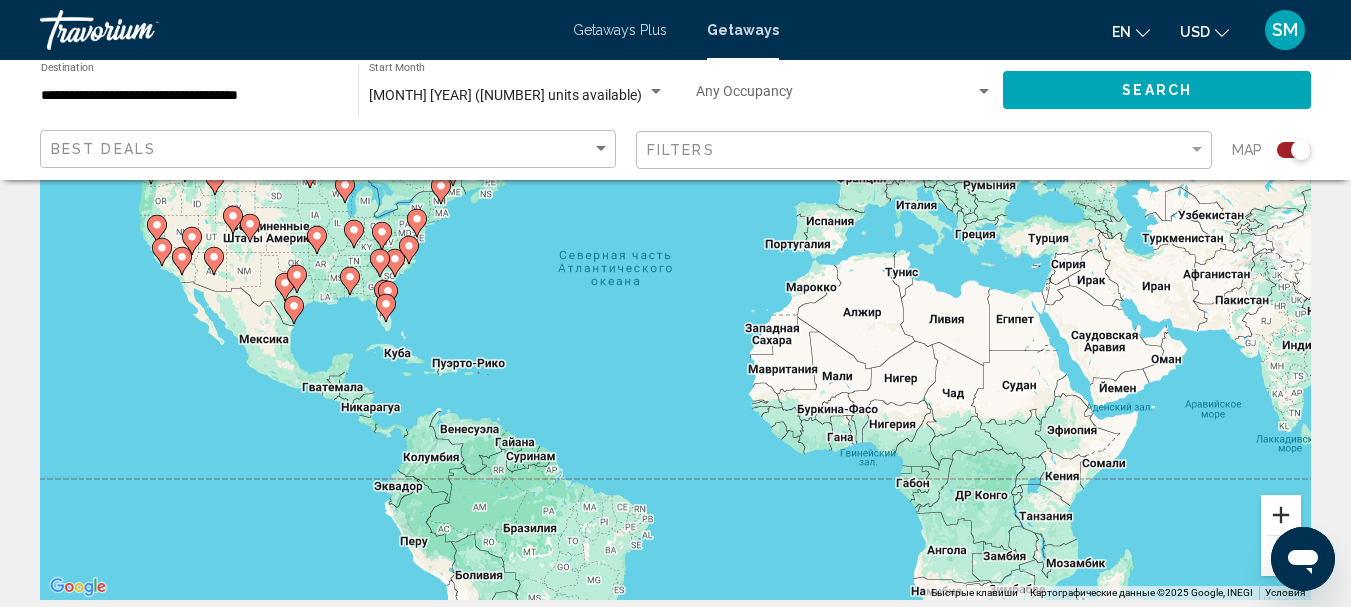 click at bounding box center (1281, 515) 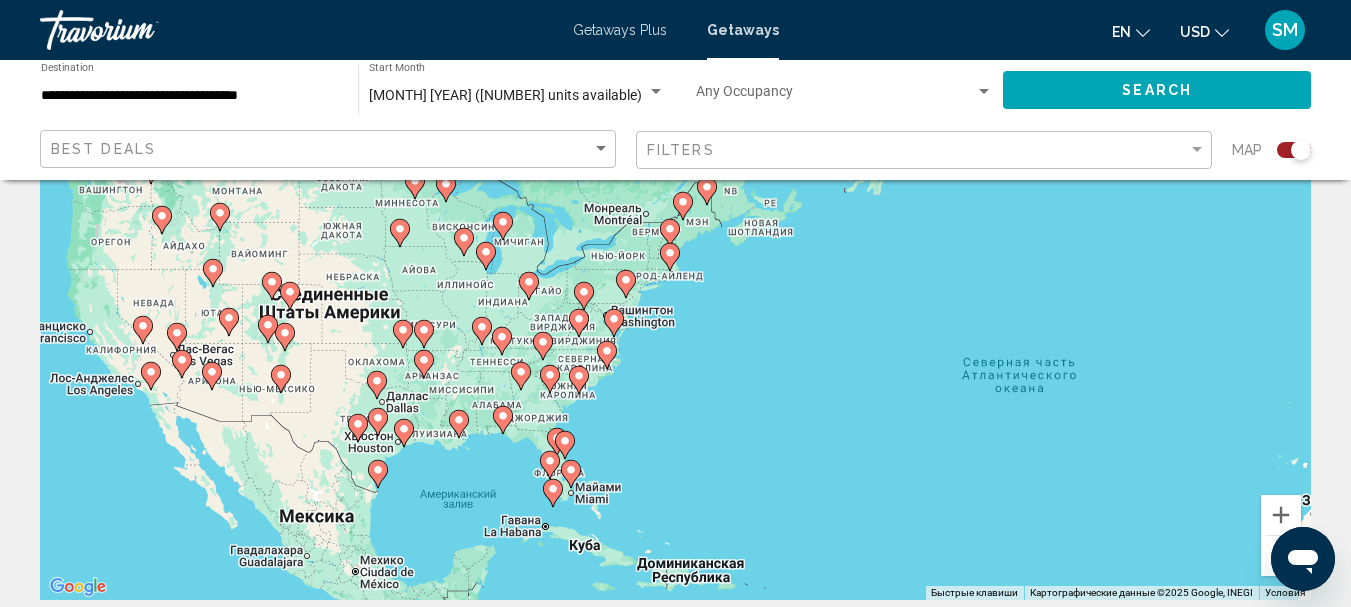 drag, startPoint x: 135, startPoint y: 261, endPoint x: 653, endPoint y: 416, distance: 540.69305 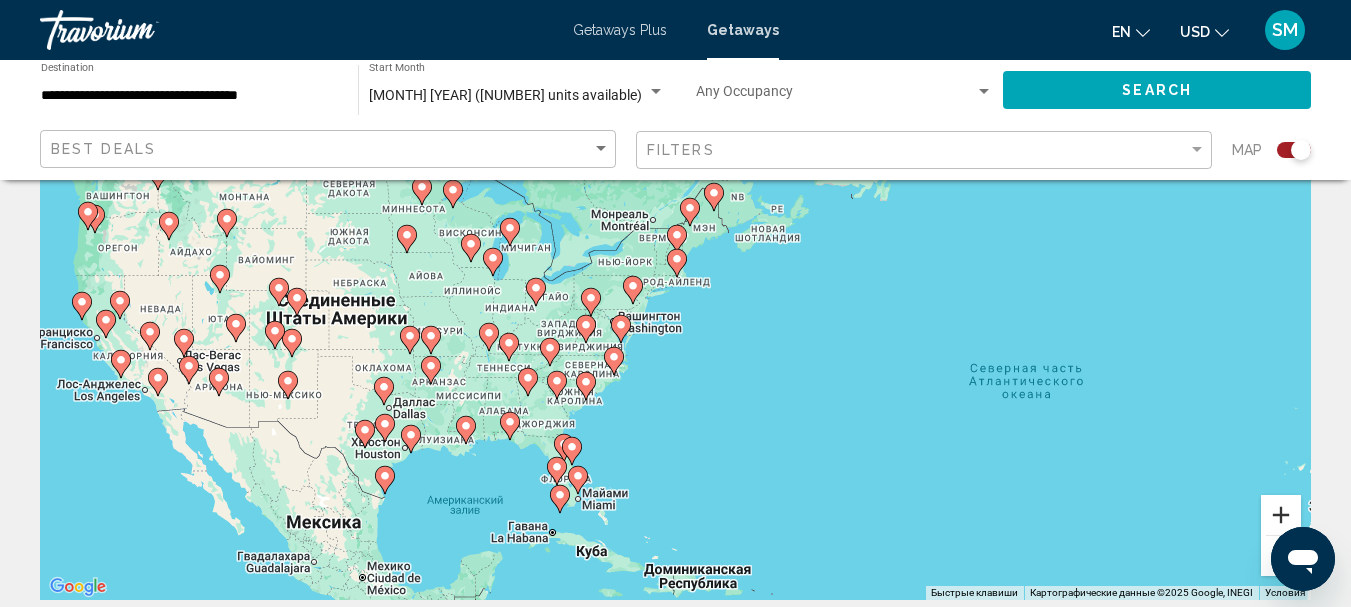 click at bounding box center (1281, 515) 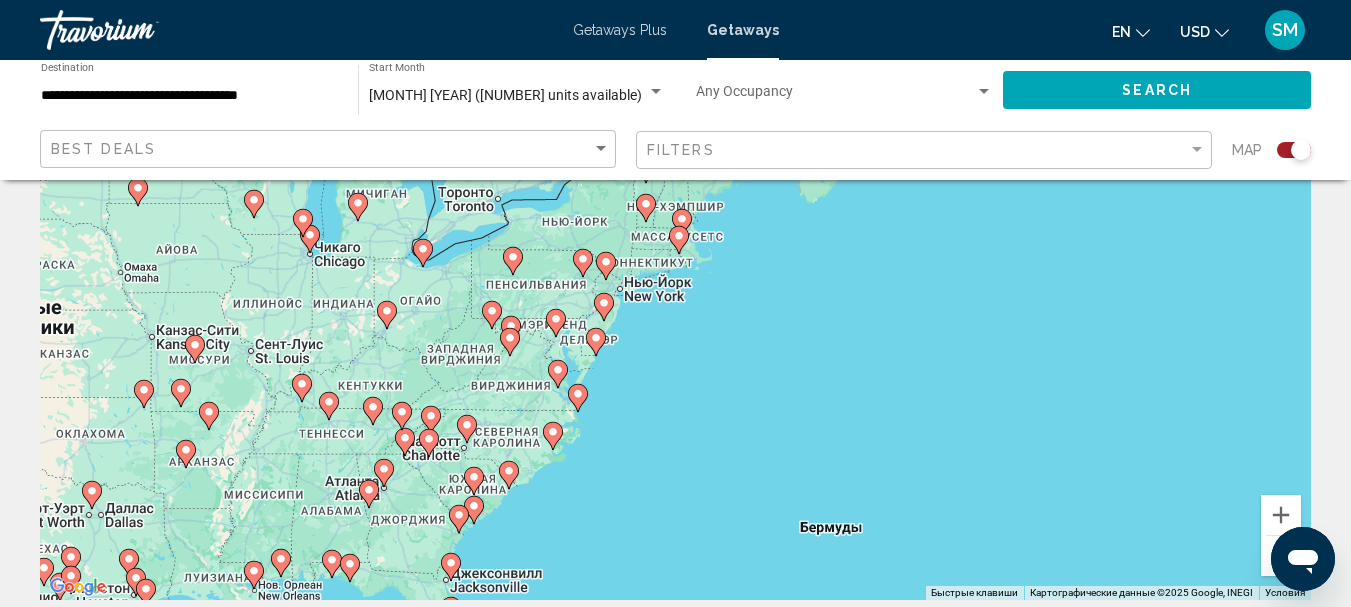 click 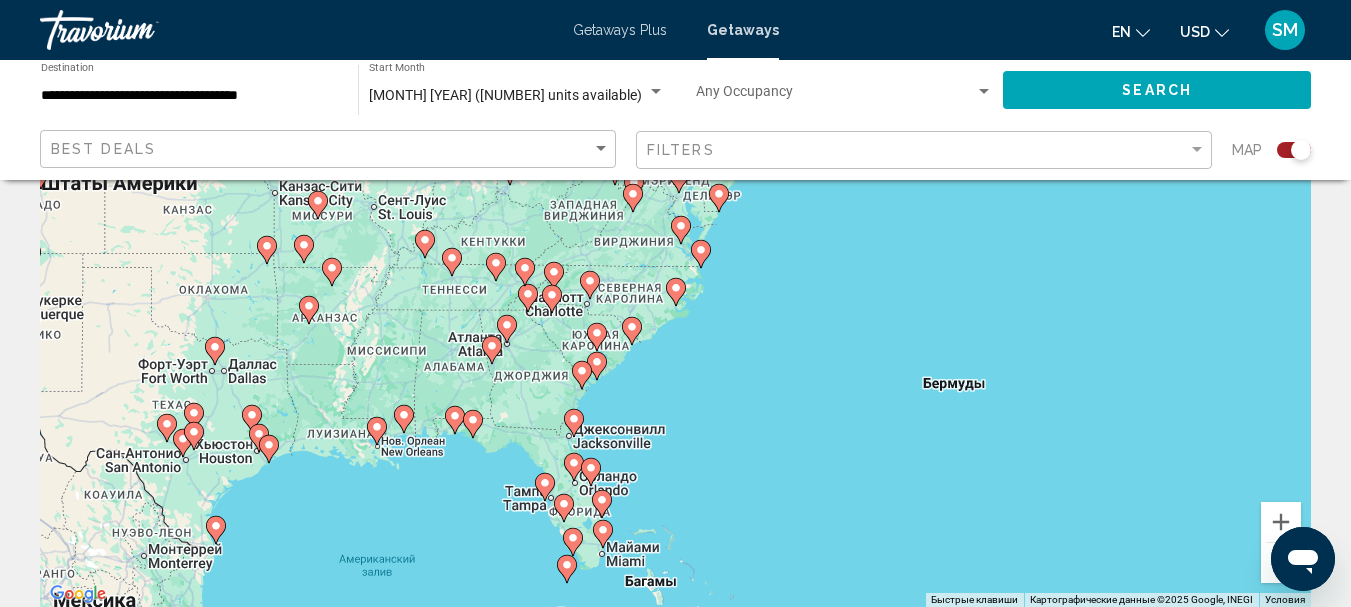 scroll, scrollTop: 0, scrollLeft: 0, axis: both 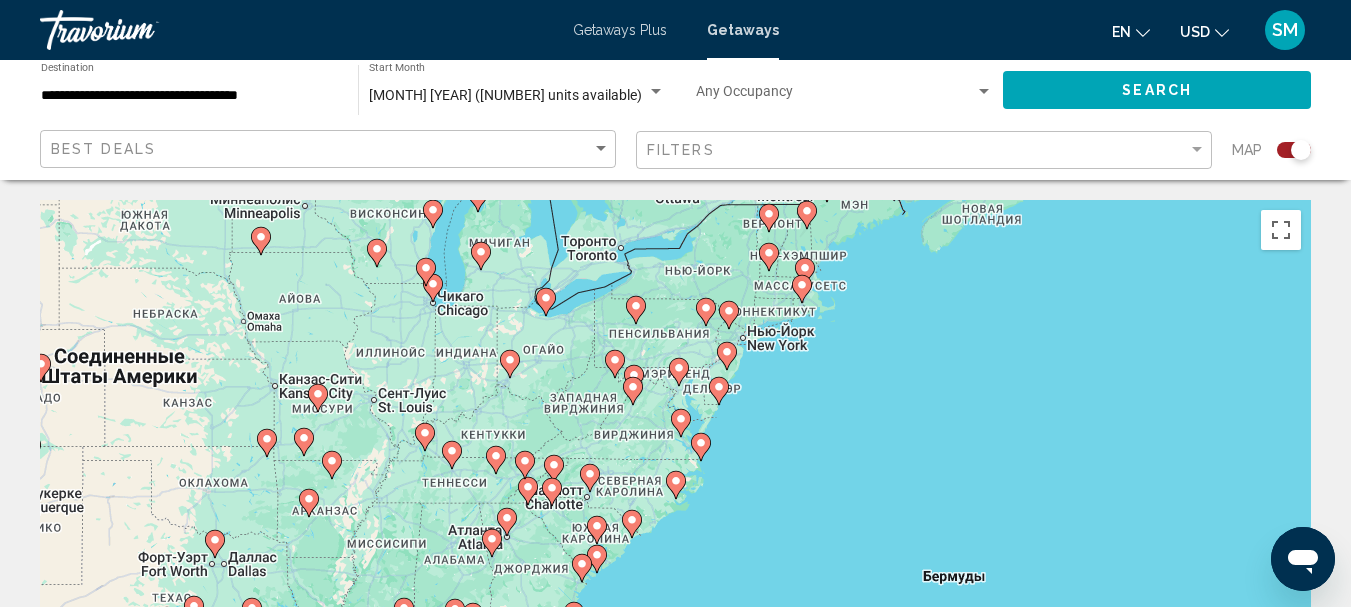 click 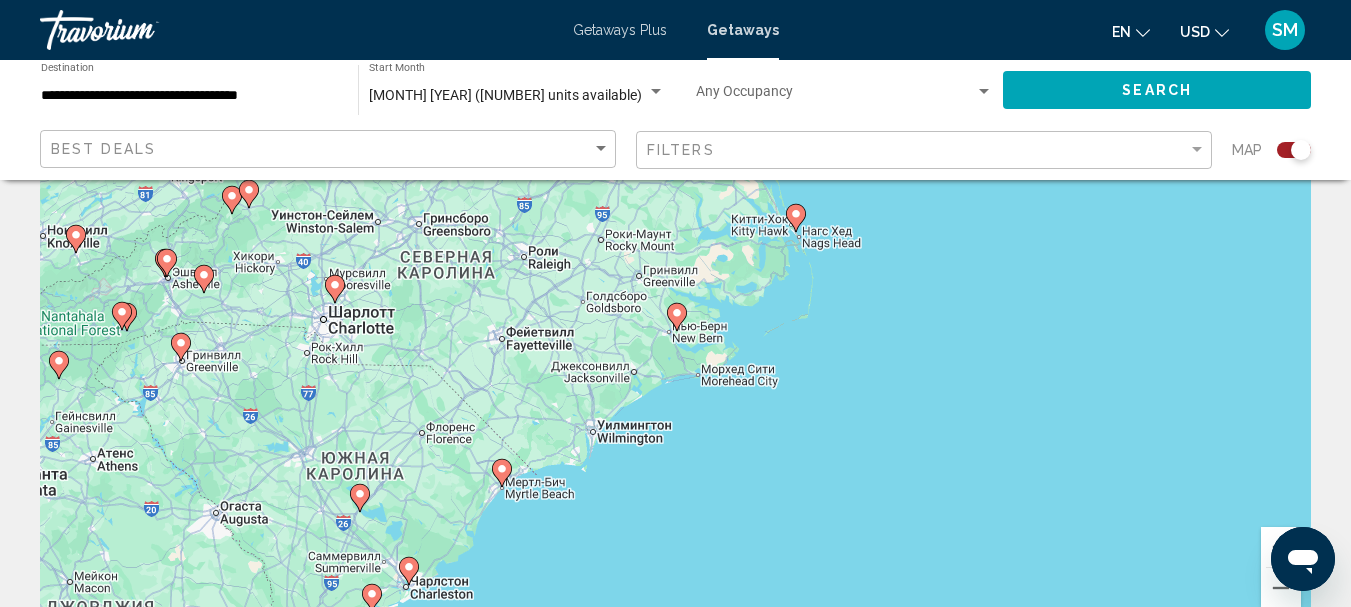 scroll, scrollTop: 200, scrollLeft: 0, axis: vertical 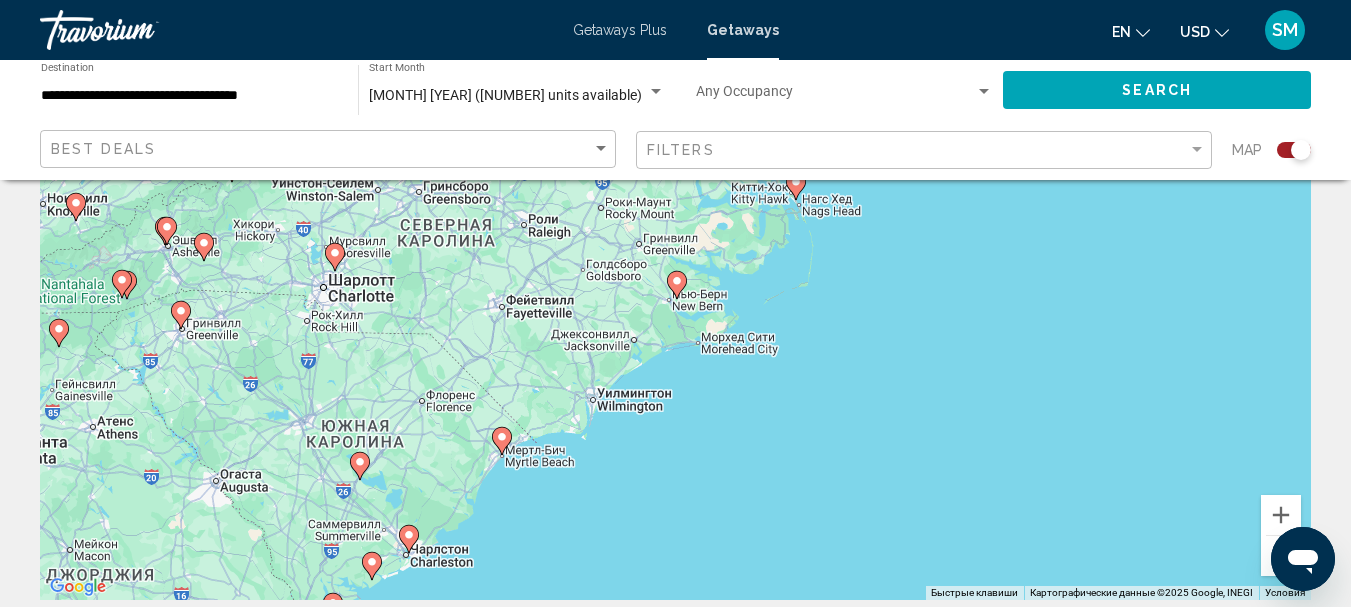 click 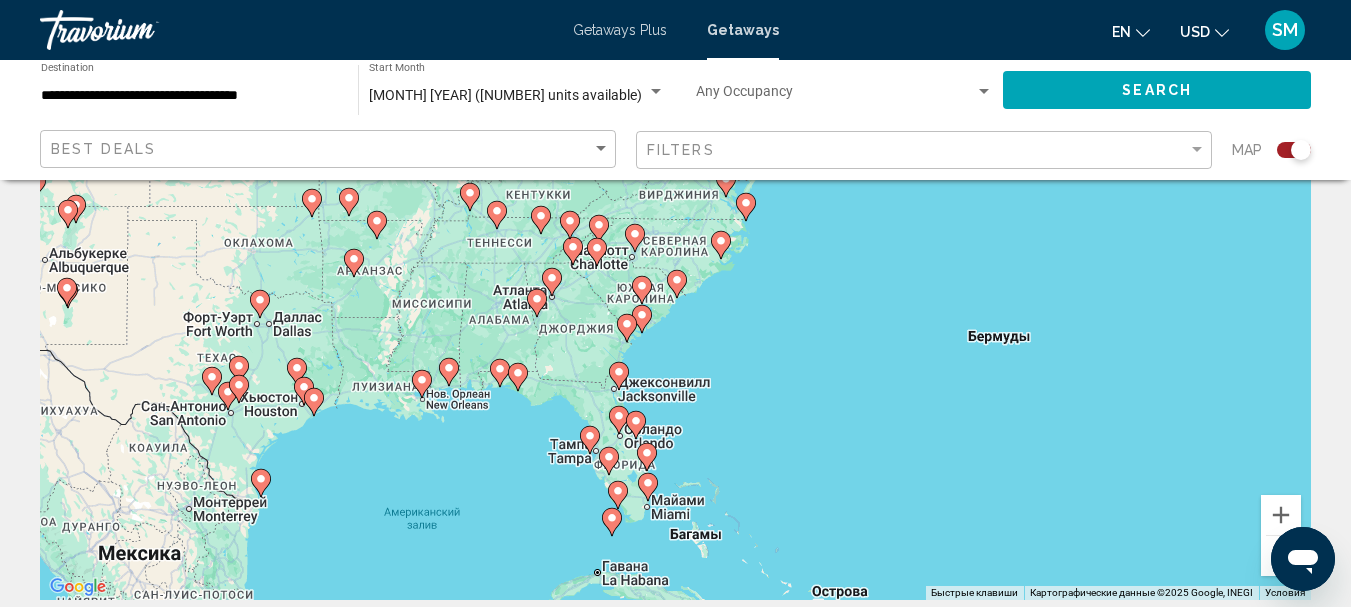 click on "Для навигации используйте клавиши со стрелками.  Чтобы активировать перетаскивание с помощью клавиатуры, нажмите Alt + Ввод. После этого перемещайте маркер, используя клавиши со стрелками. Чтобы завершить перетаскивание, нажмите клавишу Ввод. Чтобы отменить действие, нажмите клавишу Esc." at bounding box center (675, 300) 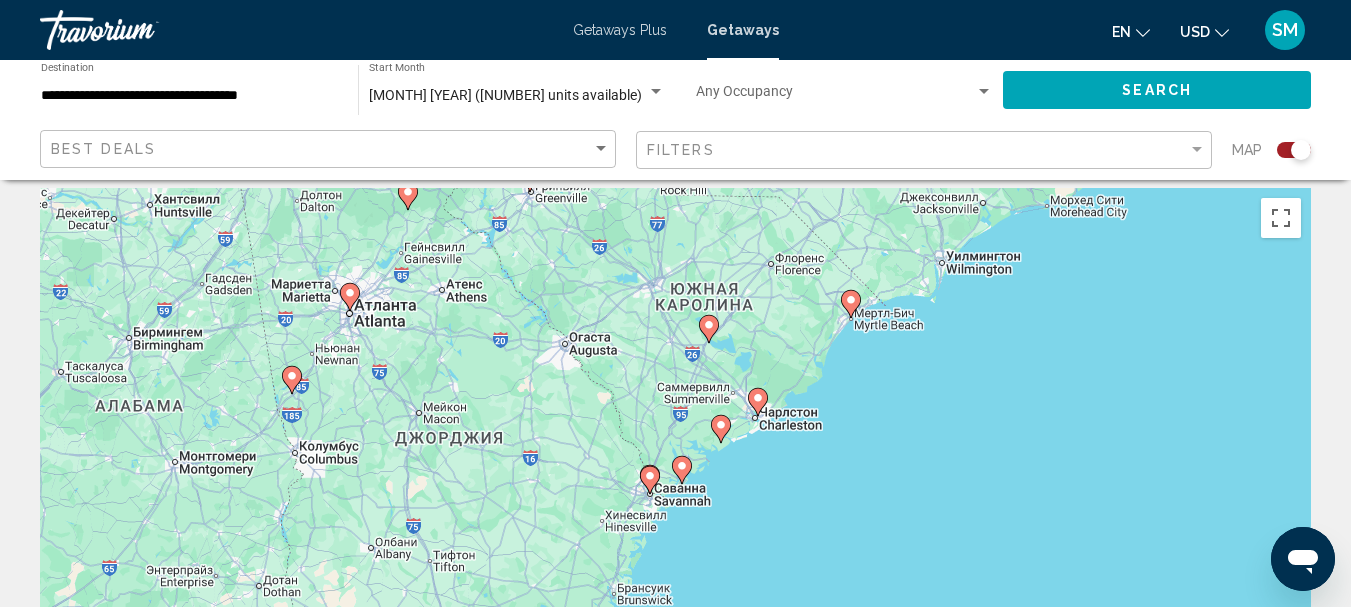 scroll, scrollTop: 0, scrollLeft: 0, axis: both 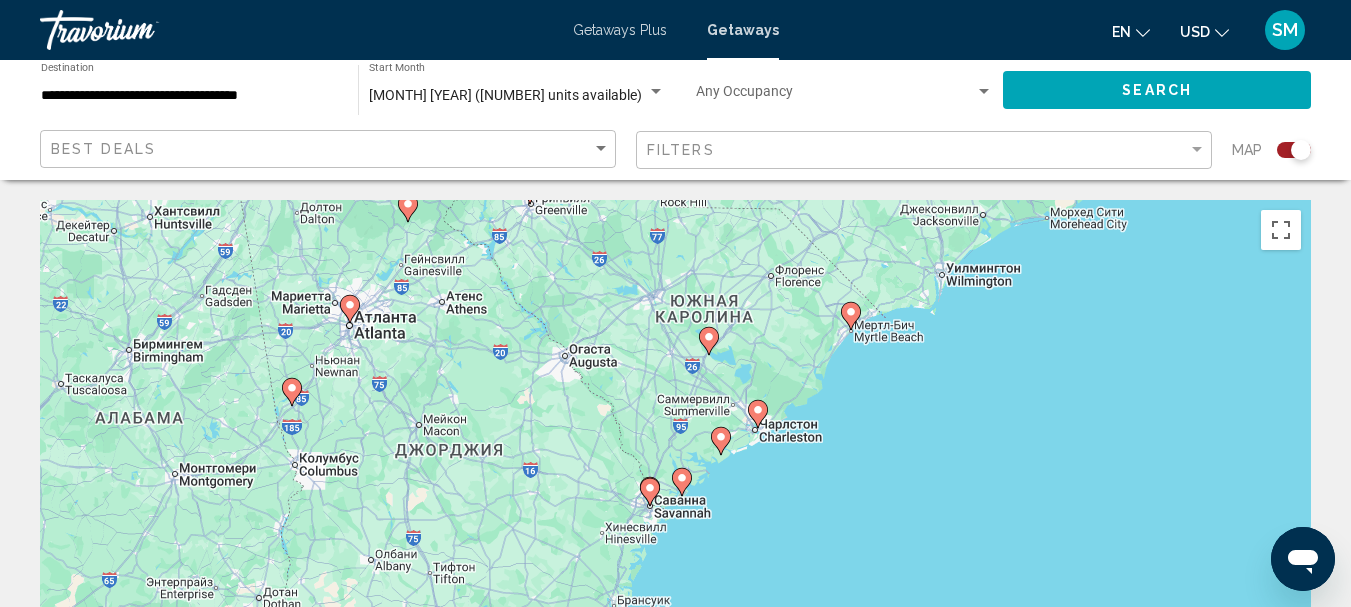 click 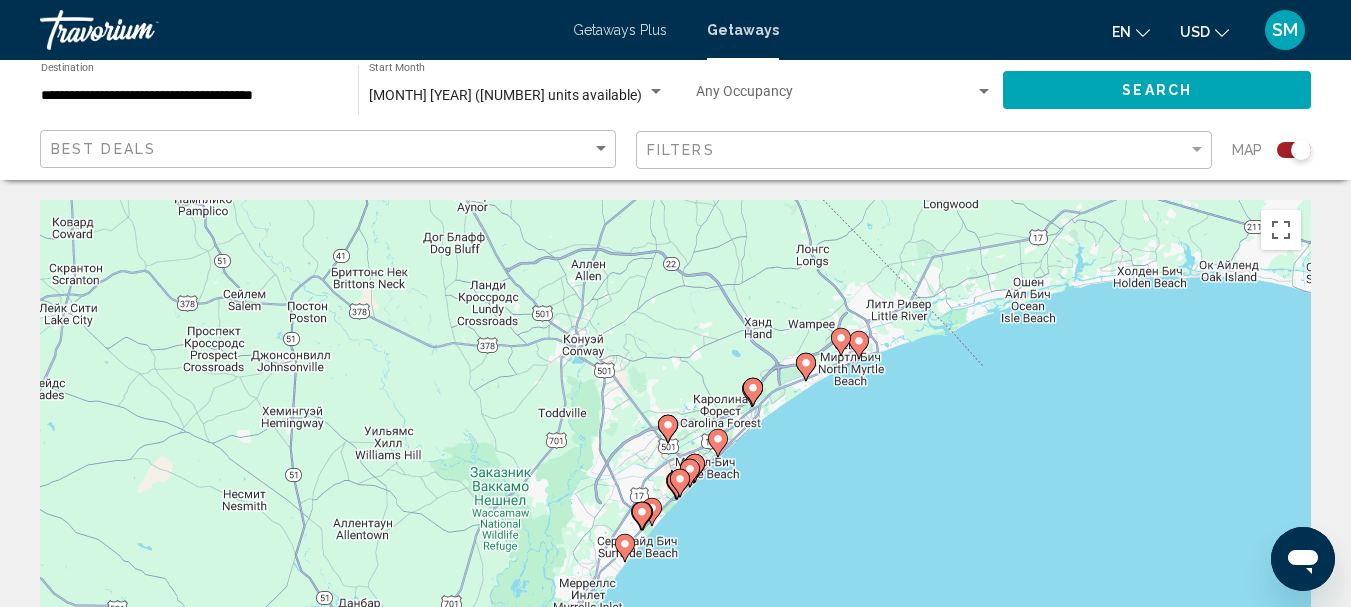 click 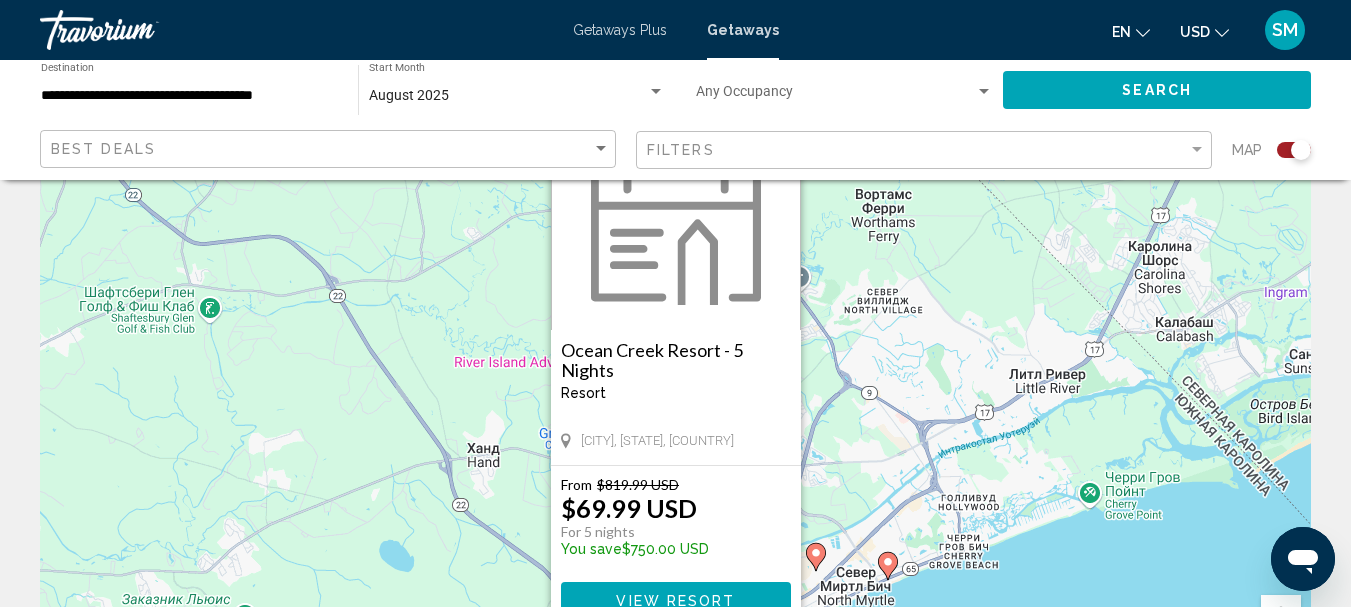 scroll, scrollTop: 200, scrollLeft: 0, axis: vertical 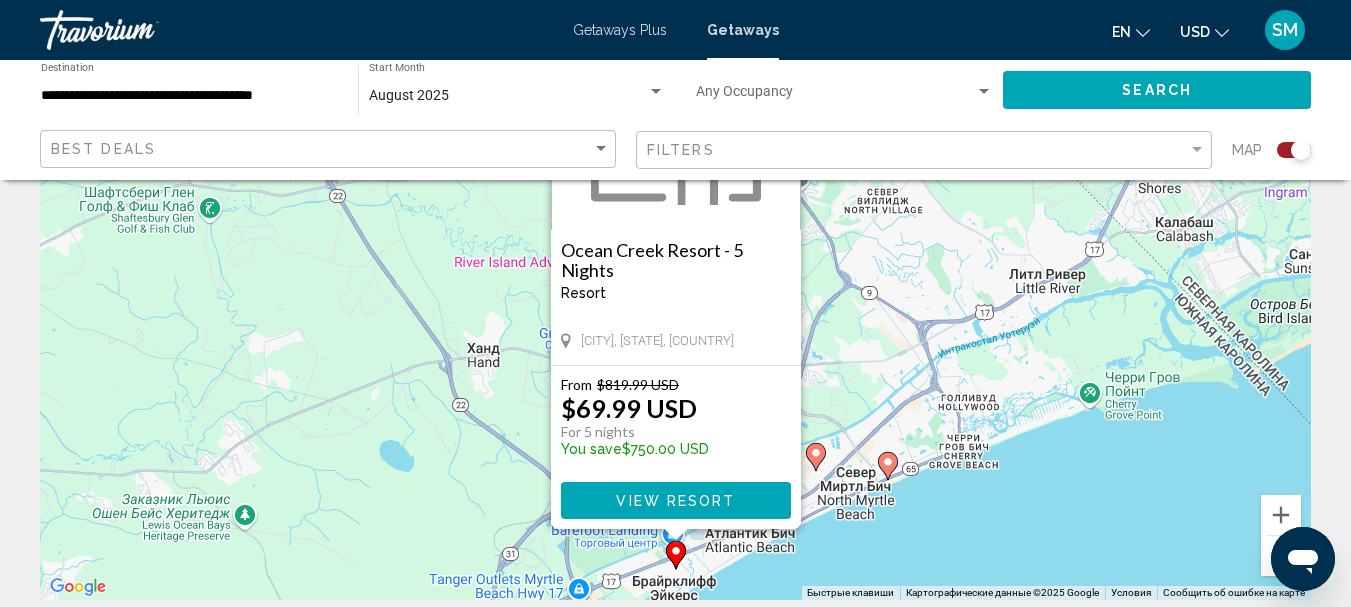 click on "View Resort" at bounding box center (675, 501) 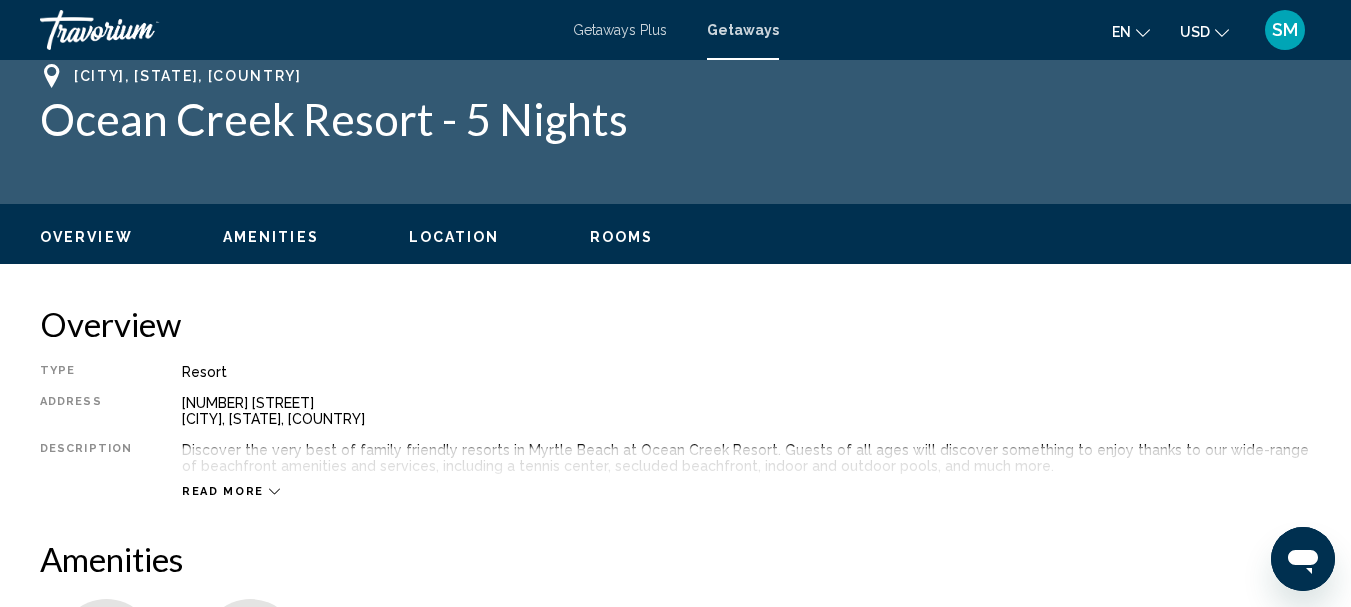 scroll, scrollTop: 0, scrollLeft: 0, axis: both 